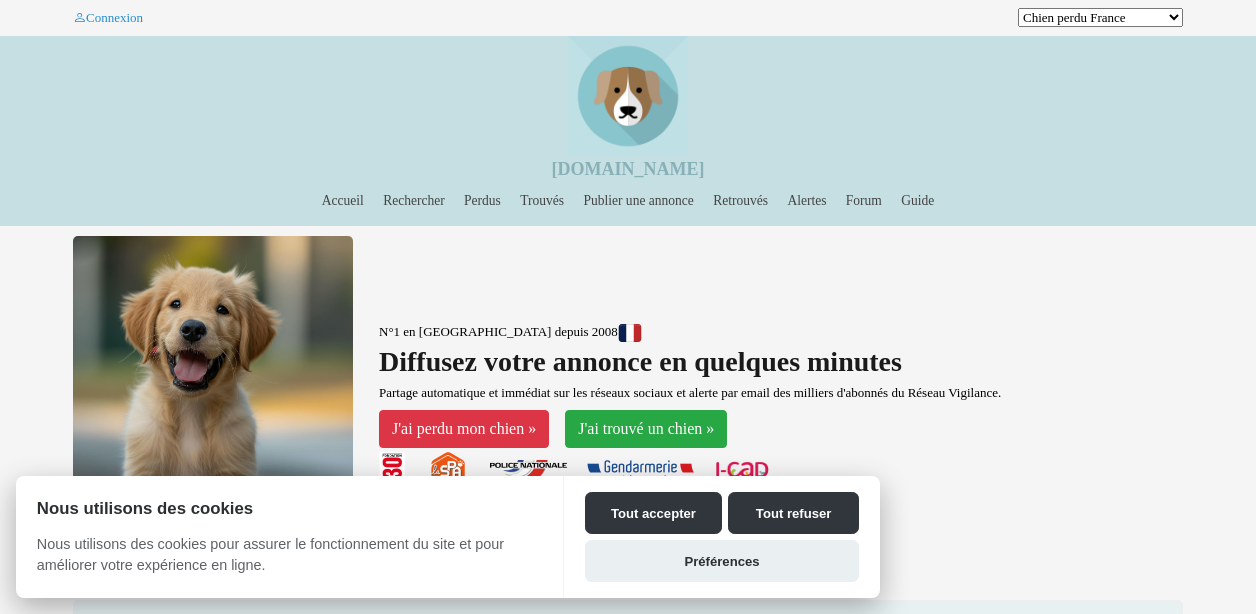 scroll, scrollTop: 200, scrollLeft: 0, axis: vertical 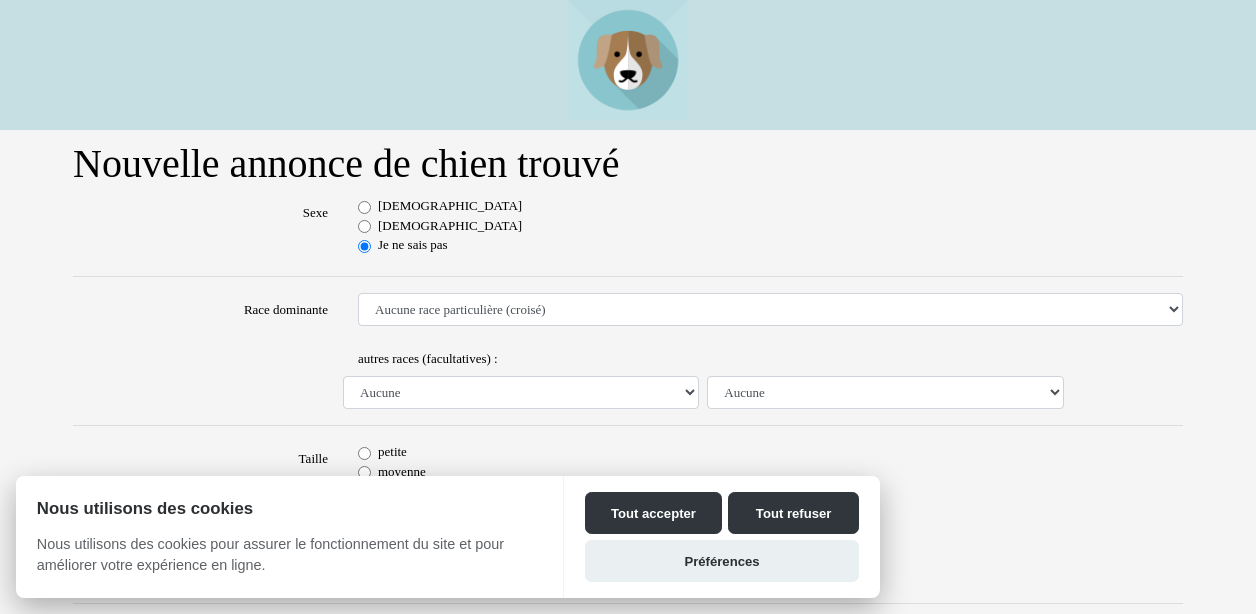 click on "[DEMOGRAPHIC_DATA]" at bounding box center (450, 206) 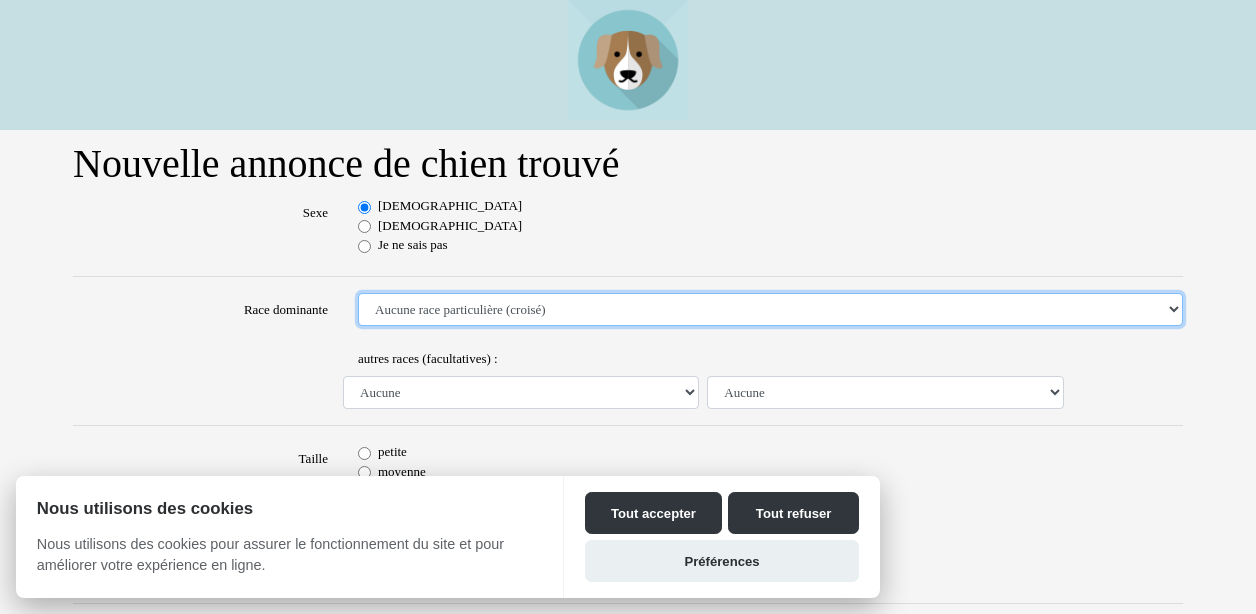 click on "Aucune race particulière (croisé)
Affenpinscher Airedale Terrier Akita Akita Américain Anglo Français de Petite Vénerie Ariégeois Azawakh Barbet Barbu Tchèque Barzoï Basenji Basset Artésien Normand Basset Bleu de Gascogne Basset de Westphalie Basset des Alpes Basset Fauve de Bretagne Basset Hound Basset Suedois Beagle Beagle Harrier Bearded Collie Bedlington Terrier Berger Allemand Berger Australien Berger Belge Berger Belge Groenendael Berger Belge Laekenois Berger Belge Malinois Berger Belge Tervueren Berger Bergamasque Berger Blanc Suisse Berger d'Asie Centrale Berger de Beauce - Beauceron Berger de Bosnie-Herzégovine et de Croatie Berger de Brie Berger de l'Europe du Sud Est Berger de la Maremme et des Abruzzes Berger de la Serra de Aires - Berger Portugais Berger de Picardie Berger de Russie Méridionale Berger des Pyrénées Berger des Pyrénées (face rase) Berger des Pyrénées (poil long) Berger du Caucase Berger du Karst Berger Finnois de Laponie Berger Hollandais Bichon Bolonais" at bounding box center [770, 310] 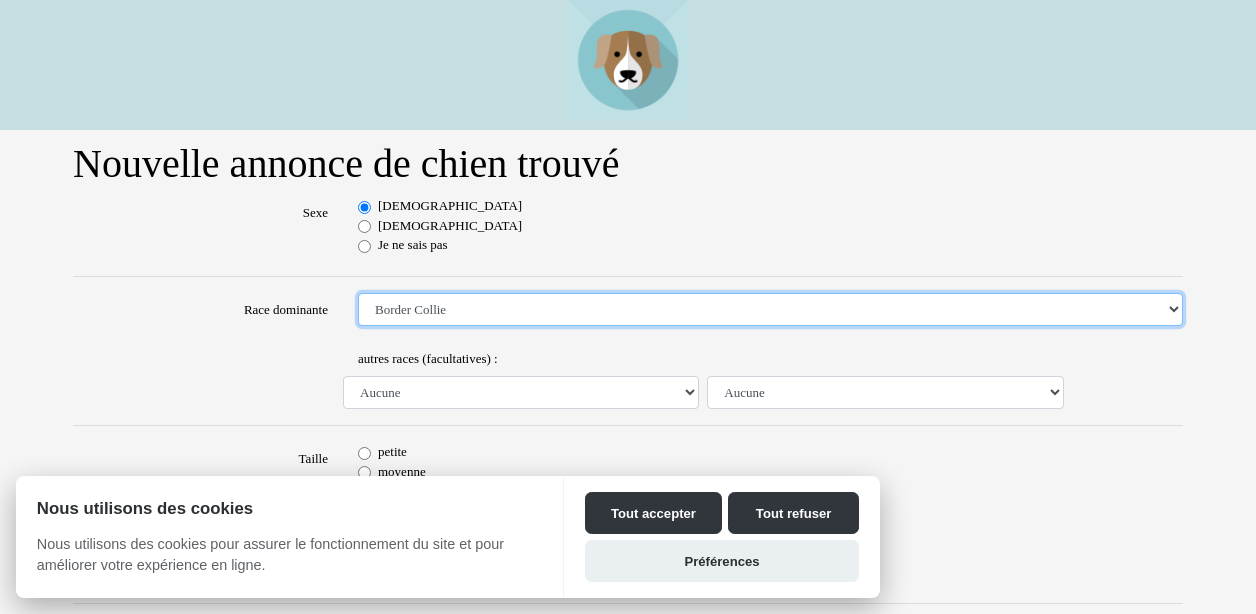 click on "Aucune race particulière (croisé)
Affenpinscher Airedale Terrier Akita Akita Américain Anglo Français de Petite Vénerie Ariégeois Azawakh Barbet Barbu Tchèque Barzoï Basenji Basset Artésien Normand Basset Bleu de Gascogne Basset de Westphalie Basset des Alpes Basset Fauve de Bretagne Basset Hound Basset Suedois Beagle Beagle Harrier Bearded Collie Bedlington Terrier Berger Allemand Berger Australien Berger Belge Berger Belge Groenendael Berger Belge Laekenois Berger Belge Malinois Berger Belge Tervueren Berger Bergamasque Berger Blanc Suisse Berger d'Asie Centrale Berger de Beauce - Beauceron Berger de Bosnie-Herzégovine et de Croatie Berger de Brie Berger de l'Europe du Sud Est Berger de la Maremme et des Abruzzes Berger de la Serra de Aires - Berger Portugais Berger de Picardie Berger de Russie Méridionale Berger des Pyrénées Berger des Pyrénées (face rase) Berger des Pyrénées (poil long) Berger du Caucase Berger du Karst Berger Finnois de Laponie Berger Hollandais Bichon Bolonais" at bounding box center (770, 310) 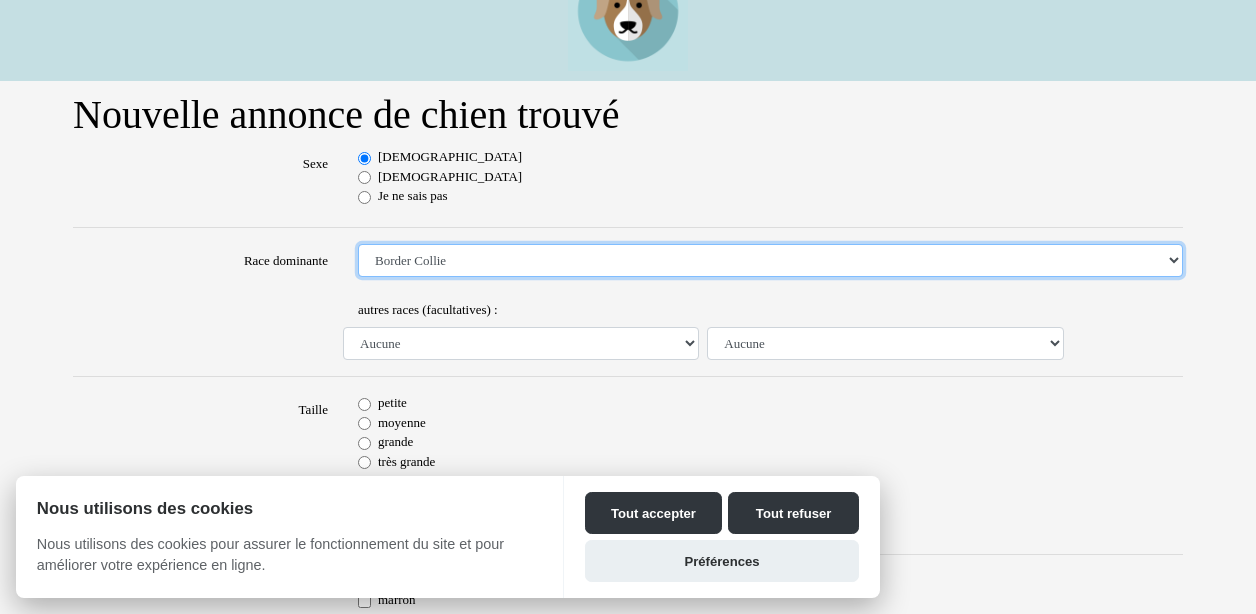 scroll, scrollTop: 200, scrollLeft: 0, axis: vertical 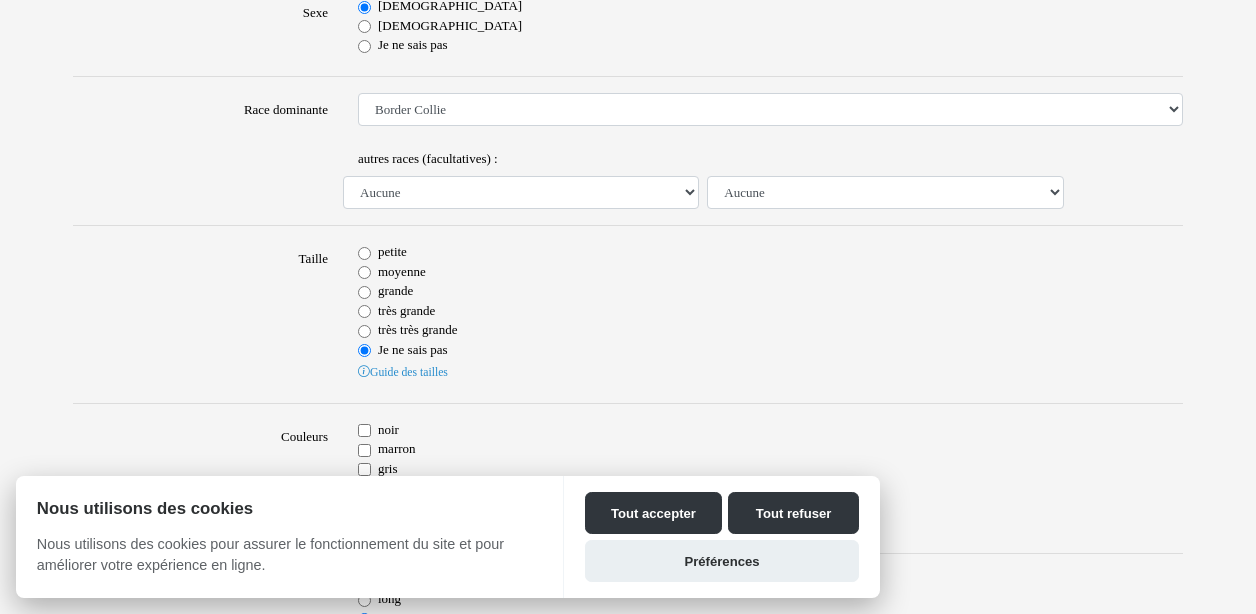 click on "moyenne" at bounding box center (402, 272) 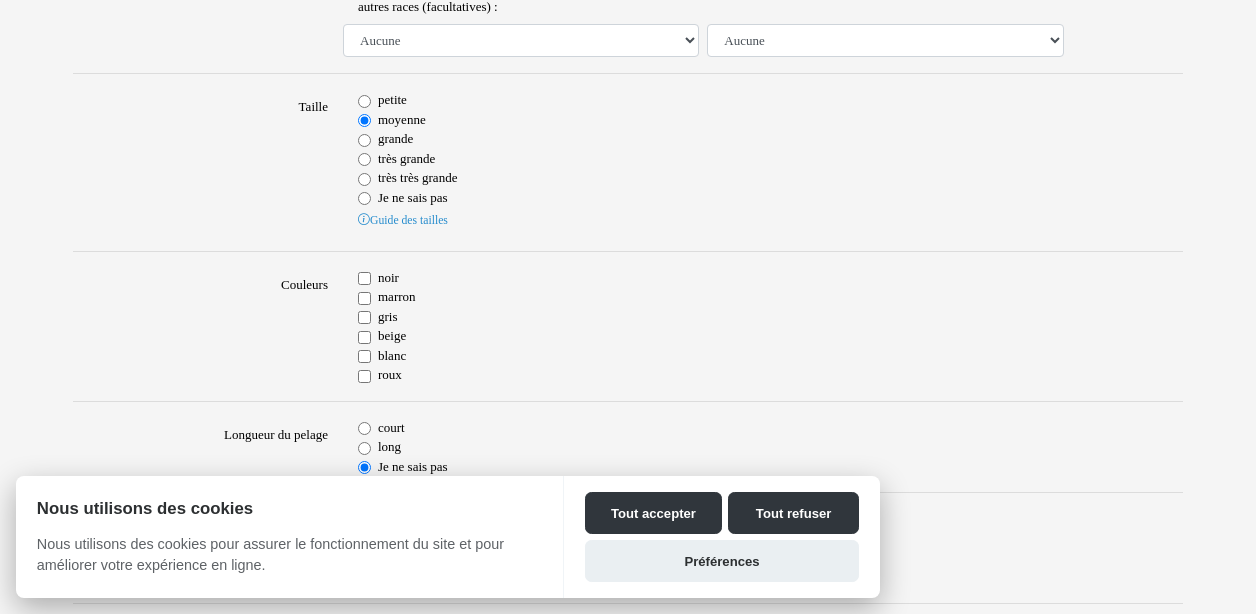 scroll, scrollTop: 400, scrollLeft: 0, axis: vertical 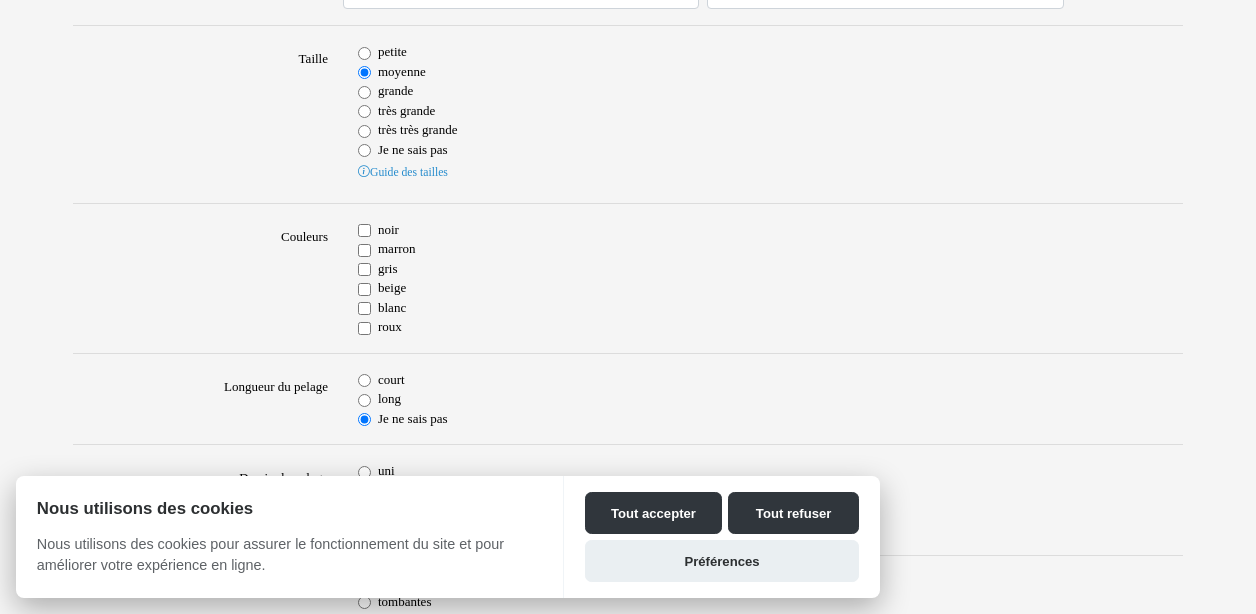 click on "noir" at bounding box center (770, 230) 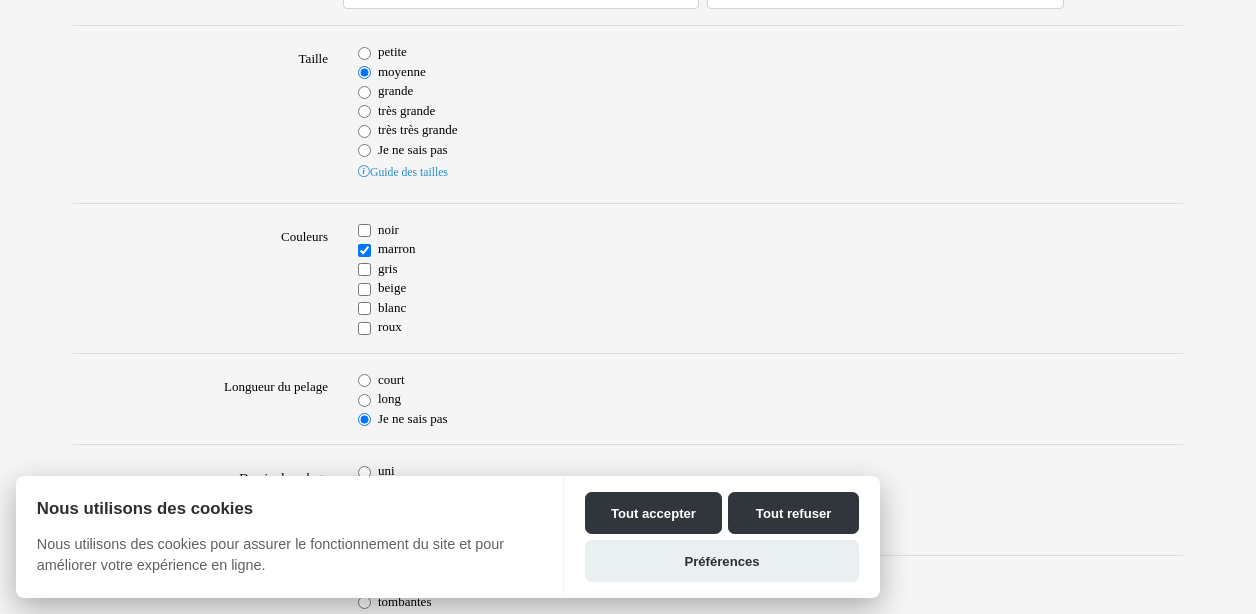 click on "noir" at bounding box center (364, 230) 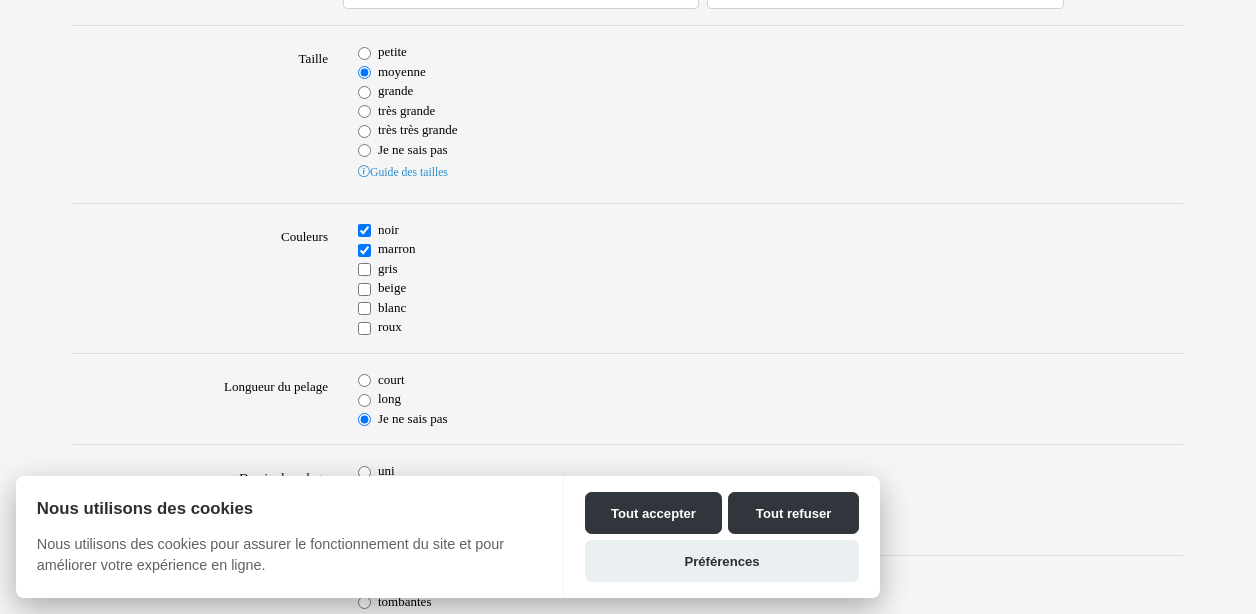 click on "blanc" at bounding box center (364, 308) 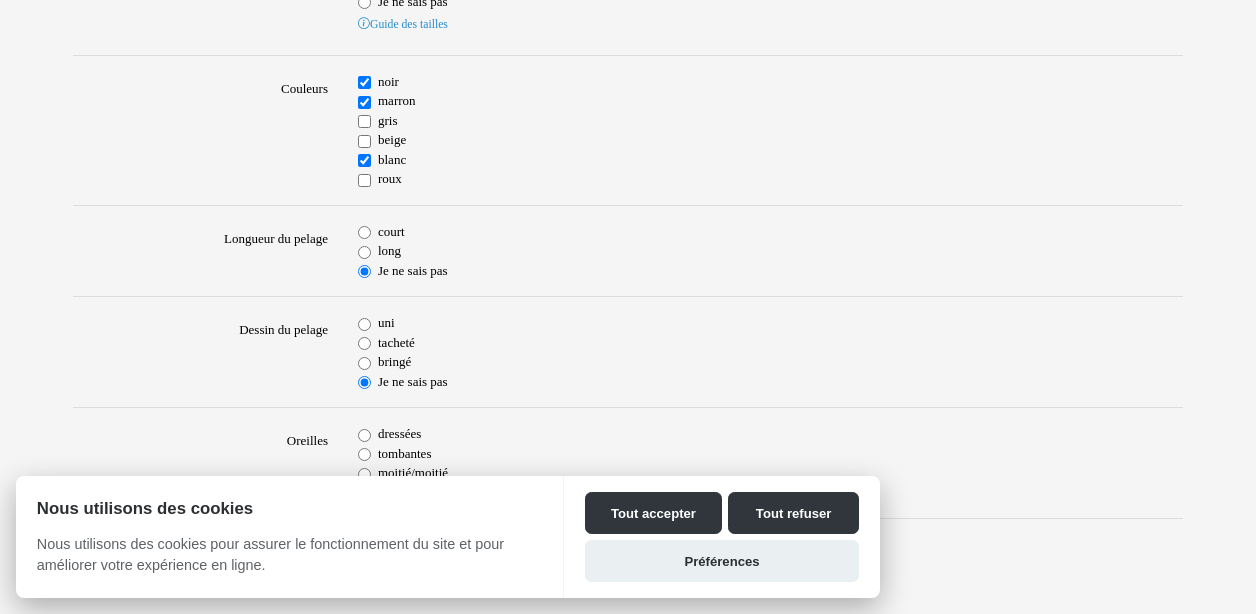 scroll, scrollTop: 600, scrollLeft: 0, axis: vertical 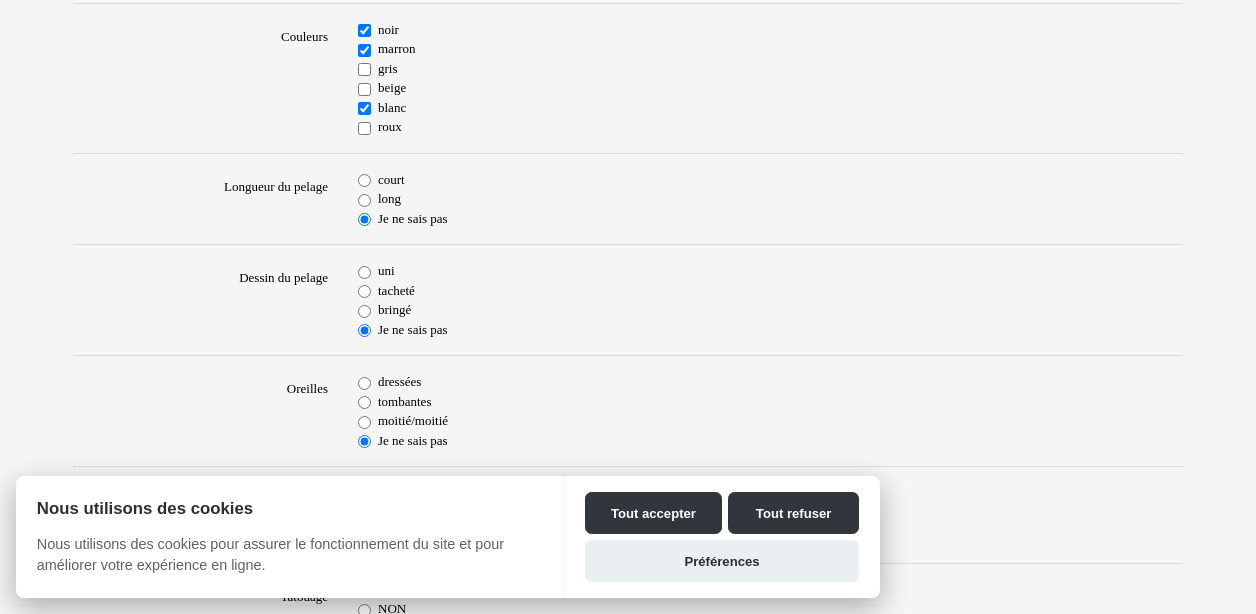 click on "marron" at bounding box center (770, 49) 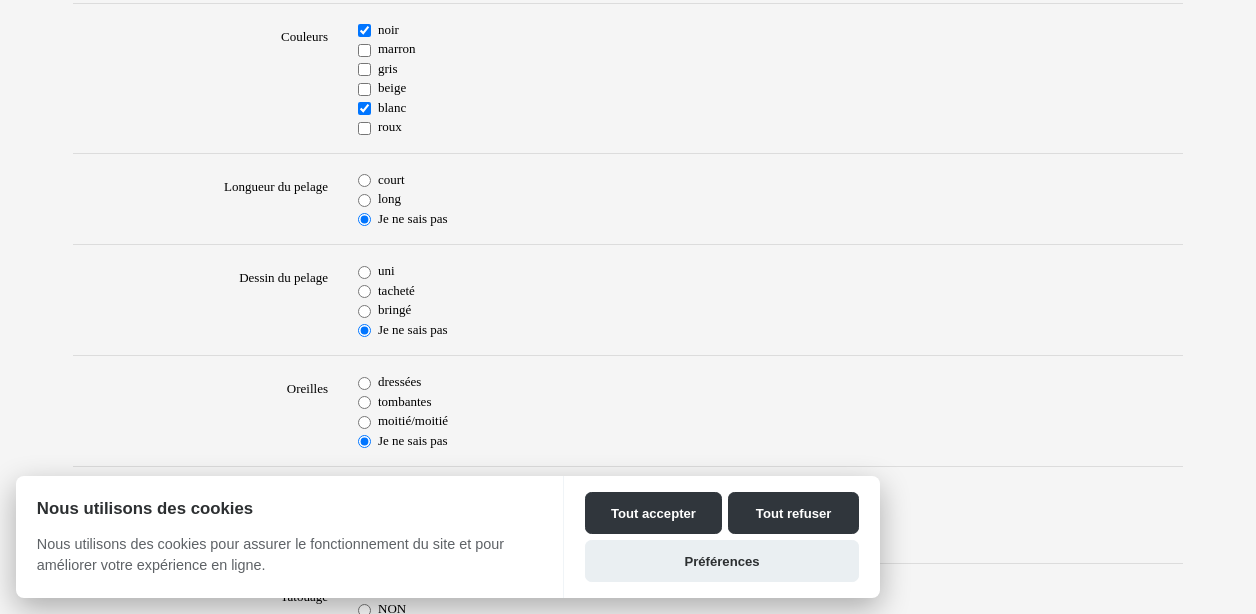 click on "roux" at bounding box center [364, 128] 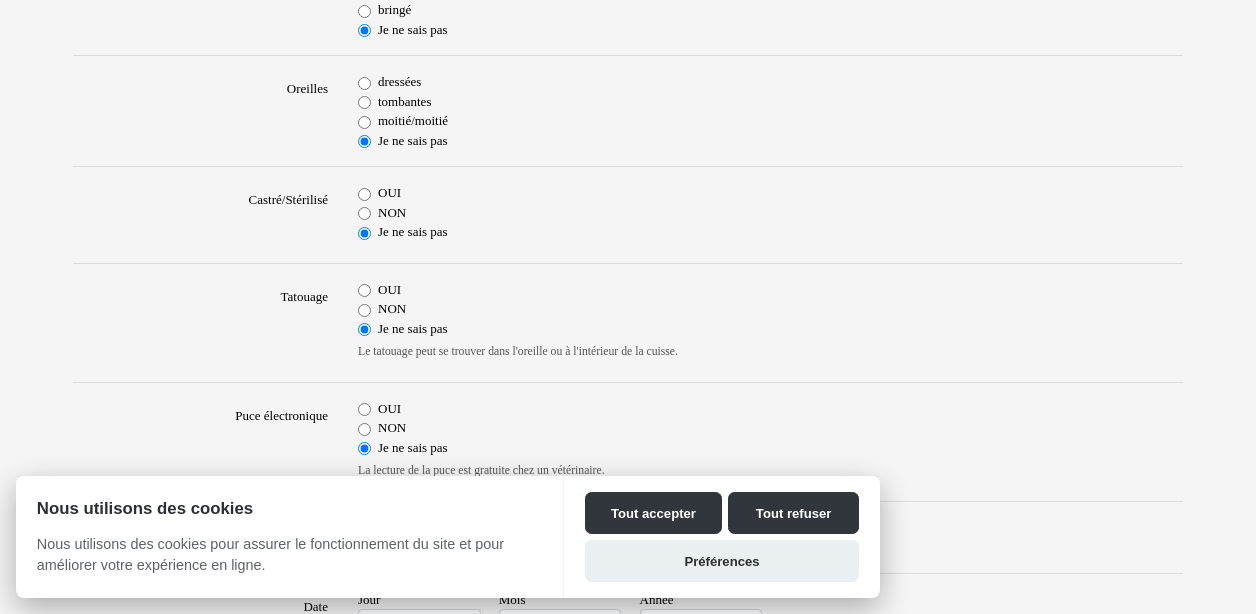 scroll, scrollTop: 800, scrollLeft: 0, axis: vertical 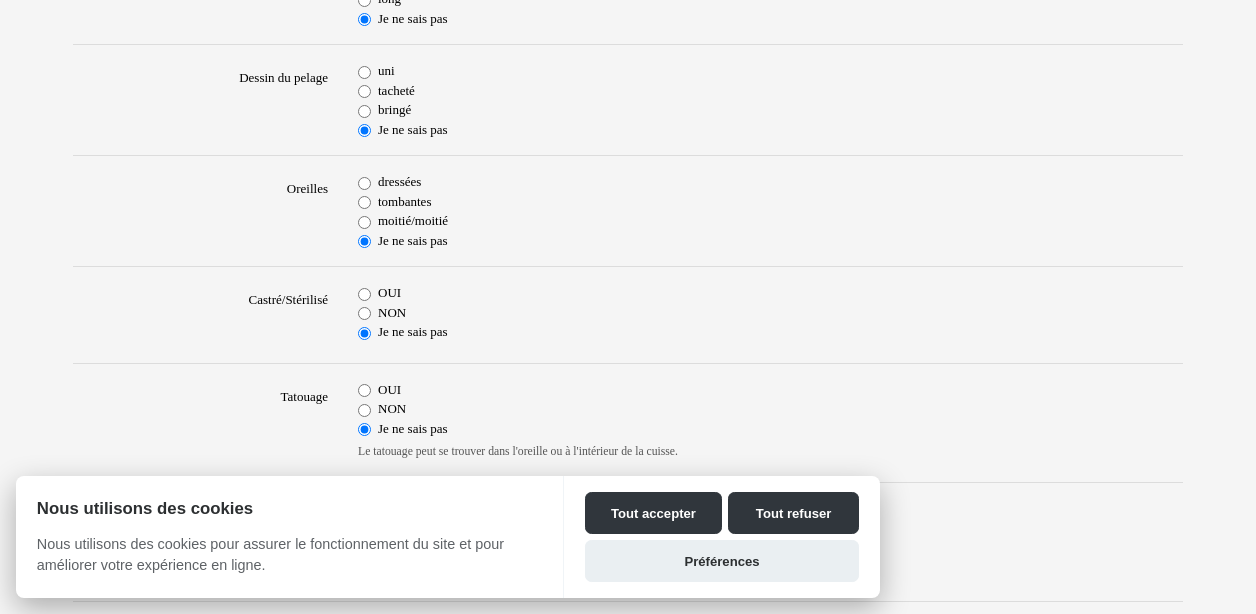 click on "tombantes" at bounding box center [364, 202] 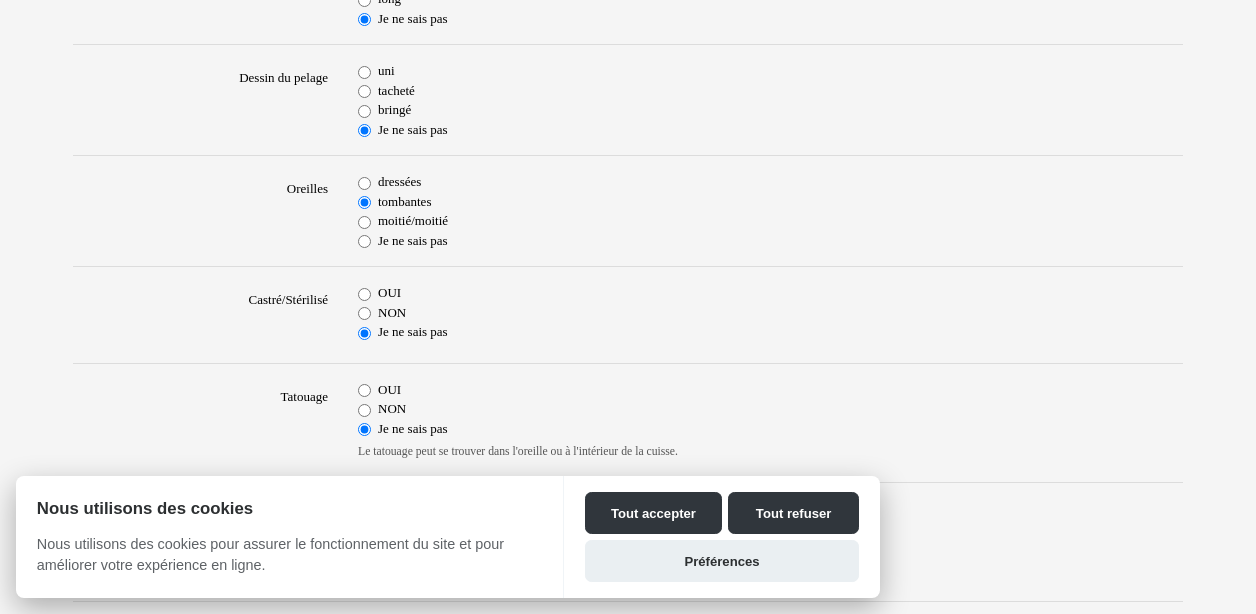 click on "moitié/moitié" at bounding box center [364, 222] 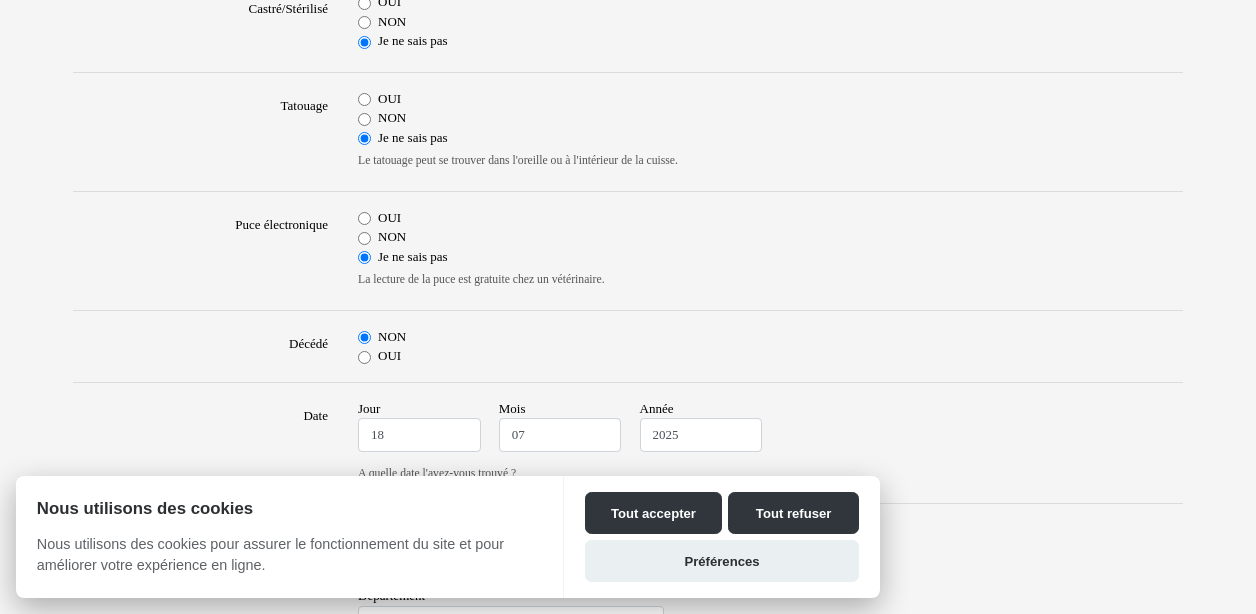 scroll, scrollTop: 1100, scrollLeft: 0, axis: vertical 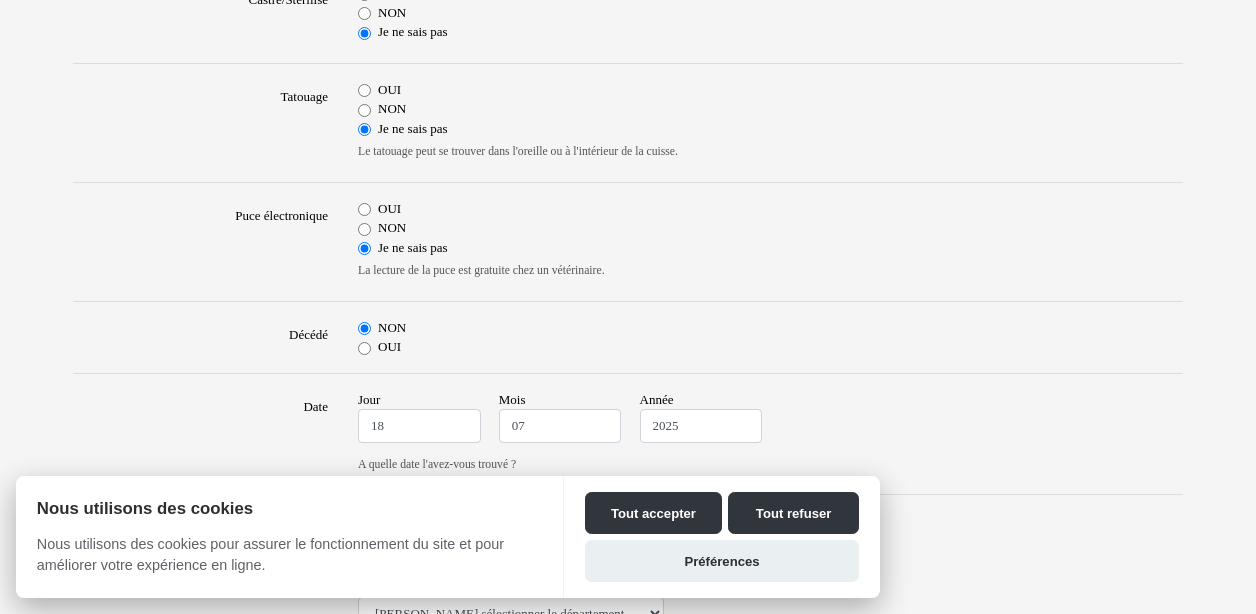 click on "OUI" at bounding box center (770, 347) 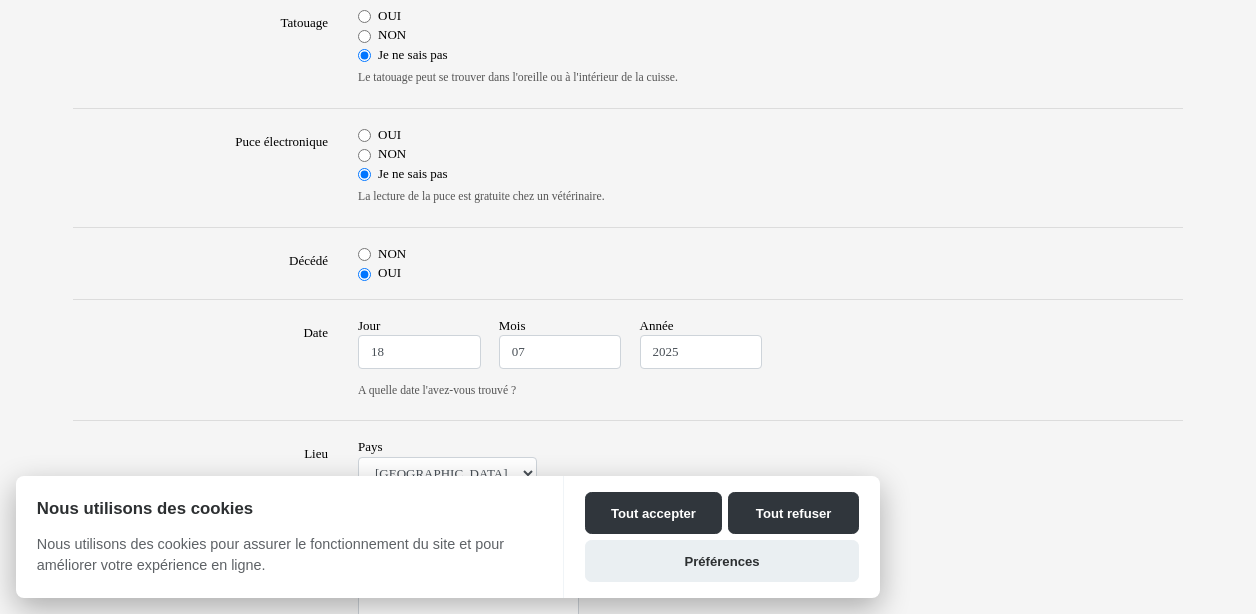 scroll, scrollTop: 1300, scrollLeft: 0, axis: vertical 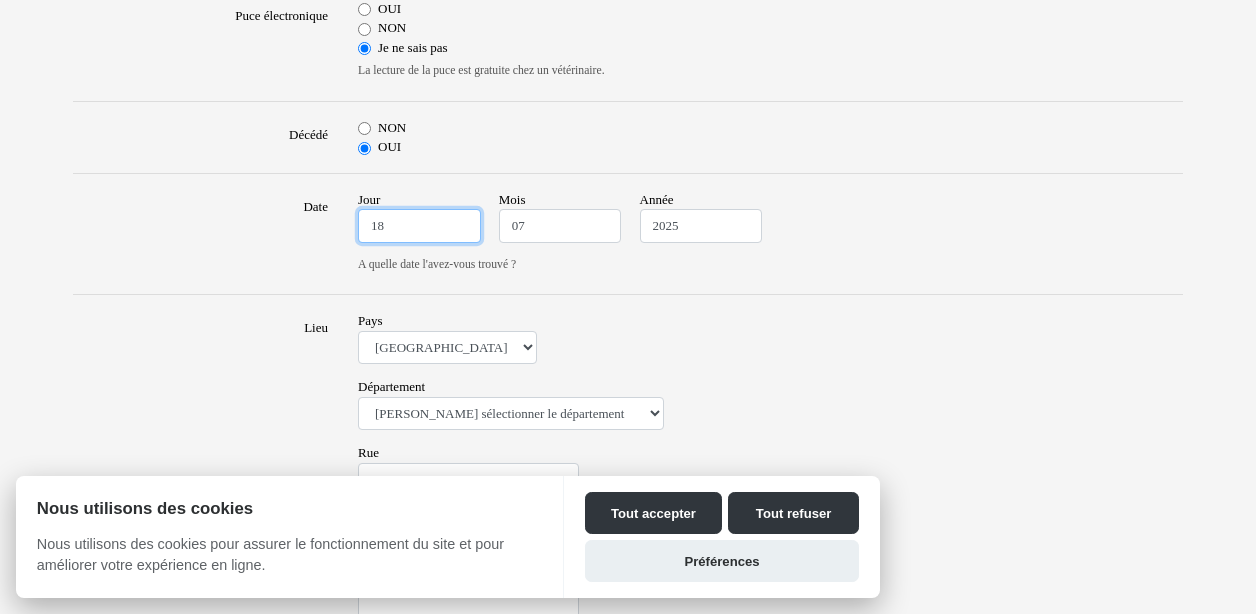 click on "18" at bounding box center (419, 226) 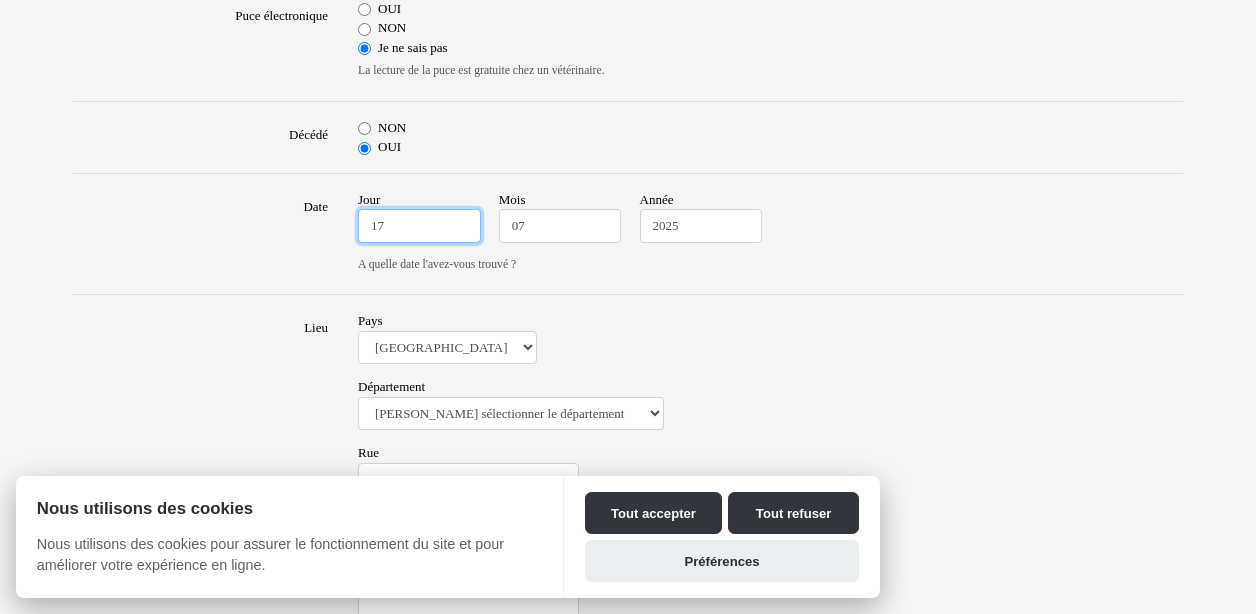 type on "17" 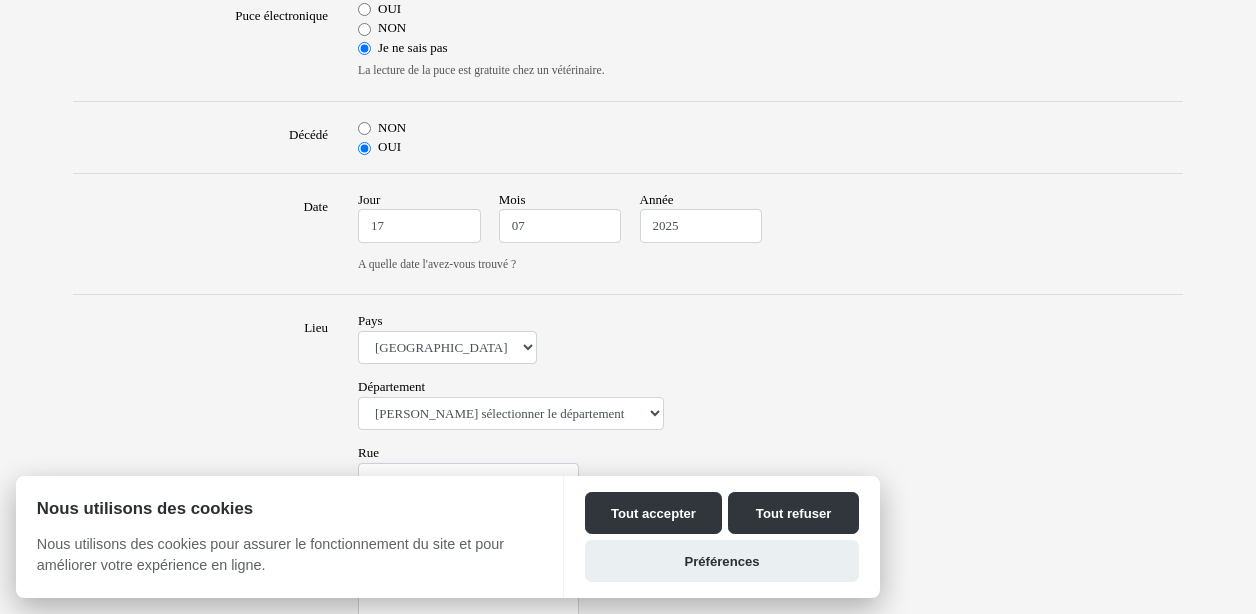 click on "A quelle date l'avez-vous trouvé ?" at bounding box center [770, 265] 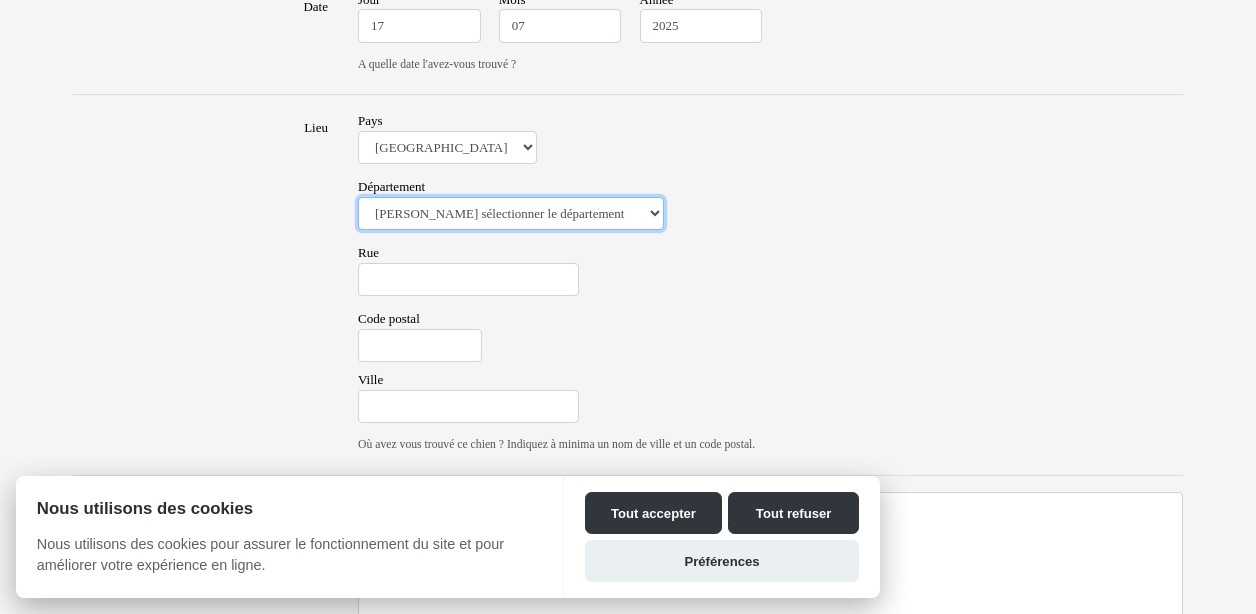 click on "Veuillez sélectionner le département 01 - Ain 02 - Aisne 03 - Allier 04 - Alpes de Hautes-Provence 05 - Hautes-Alpes 06 - Alpes-Maritimes 07 - Ardèche 08 - Ardennes 09 - Ariege 10 - Aube 11 - Aude 12 - Aveyron 13 - Bouches-Du-Rhône 14 - Calvados 15 - Cantal 16 - Charente 17 - Charente-Maritime 18 - Cher 19 - Correze 20 - Corse 21 - Cote-d'Or 22 - Côtes d'Armor 23 - Creuse 24 - Dordogne 25 - Doubs 26 - Drôme 27 - Eure 28 - Eure-et-Loir 29 - Finistere 30 - Gard 31 - Haute-Garonne 32 - Gers 33 - Gironde 34 - Hérault 35 - Ille-et-Vilaine 36 - Indre 37 - Indre-et-Loire 38 - Isère 39 - Jura 40 - Landes 41 - Loir-et-Cher 42 - Loire 43 - Haute-Loire 44 - Loire-Atlantique 45 - Loiret 46 - Lot 47 - Lot-et-Garonne 48 - Lozère 49 - Maine-et-Loire 50 - Manche 51 - Marne 52 - Haute-Marne 53 - Mayenne 54 - Meurthe-et-Moselle 55 - Meuse 56 - Morbihan 57 - Moselle 58 - Nièvre 59 - Nord 60 - Oise 61 - Orne 62 - Pas-de-Calais 63 - Puy-de-Dôme 64 - Pyrénées-Atlantiques 65 - Hautes-Pyrénées 67 - Bas-Rhin 75 - Paris" at bounding box center [511, 214] 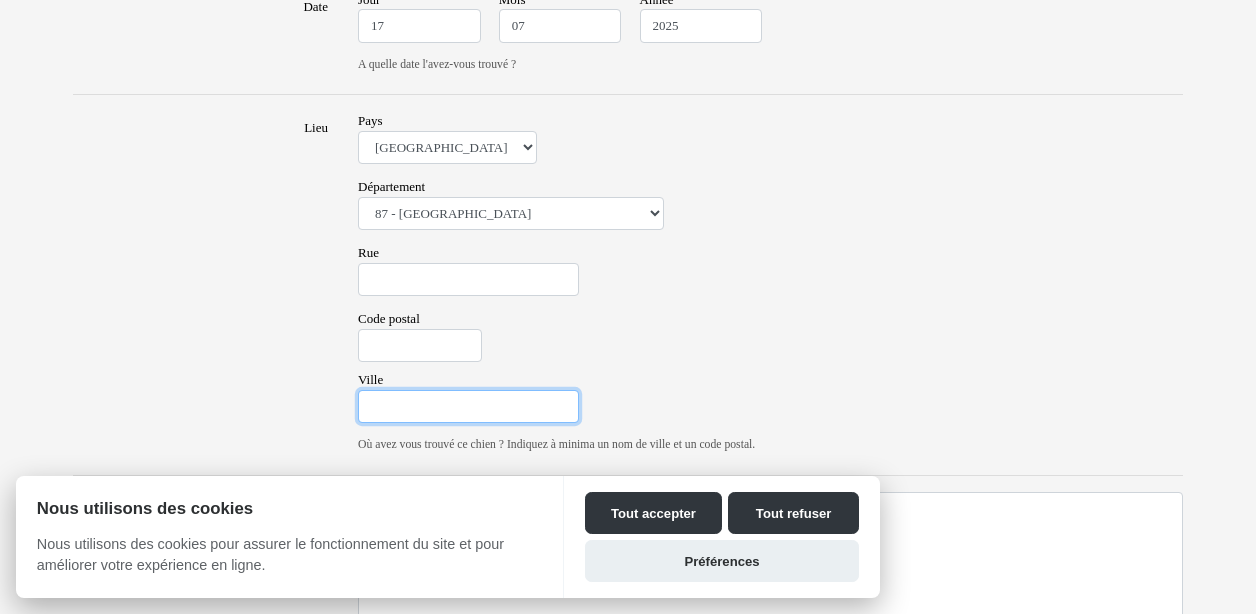 click on "Ville" at bounding box center [468, 407] 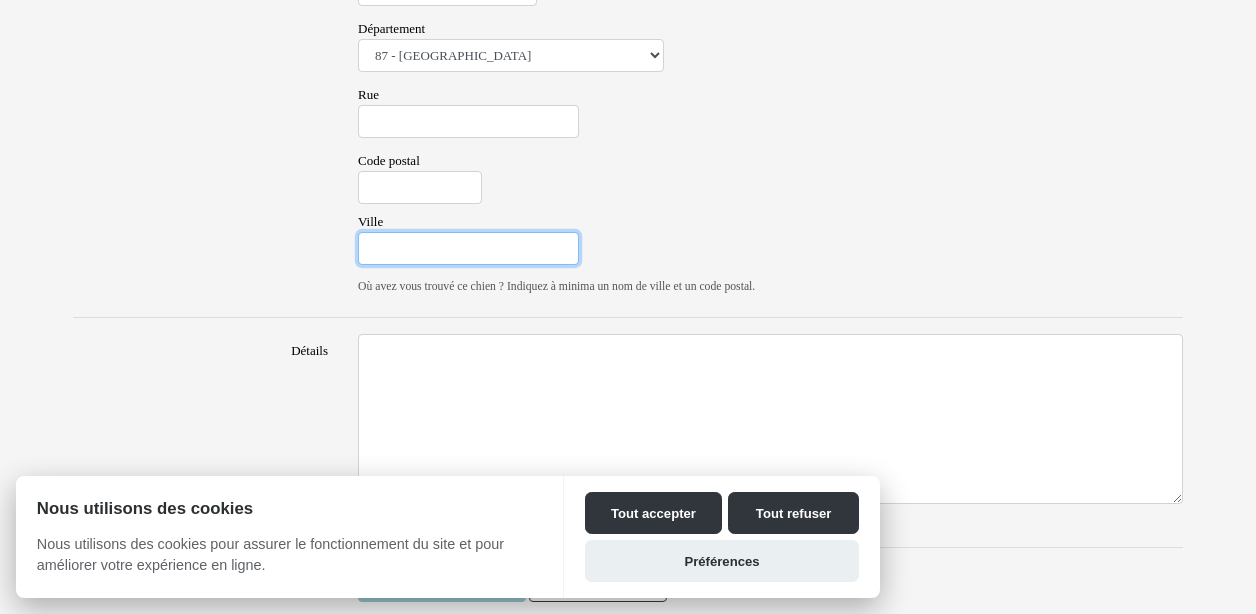 scroll, scrollTop: 1558, scrollLeft: 0, axis: vertical 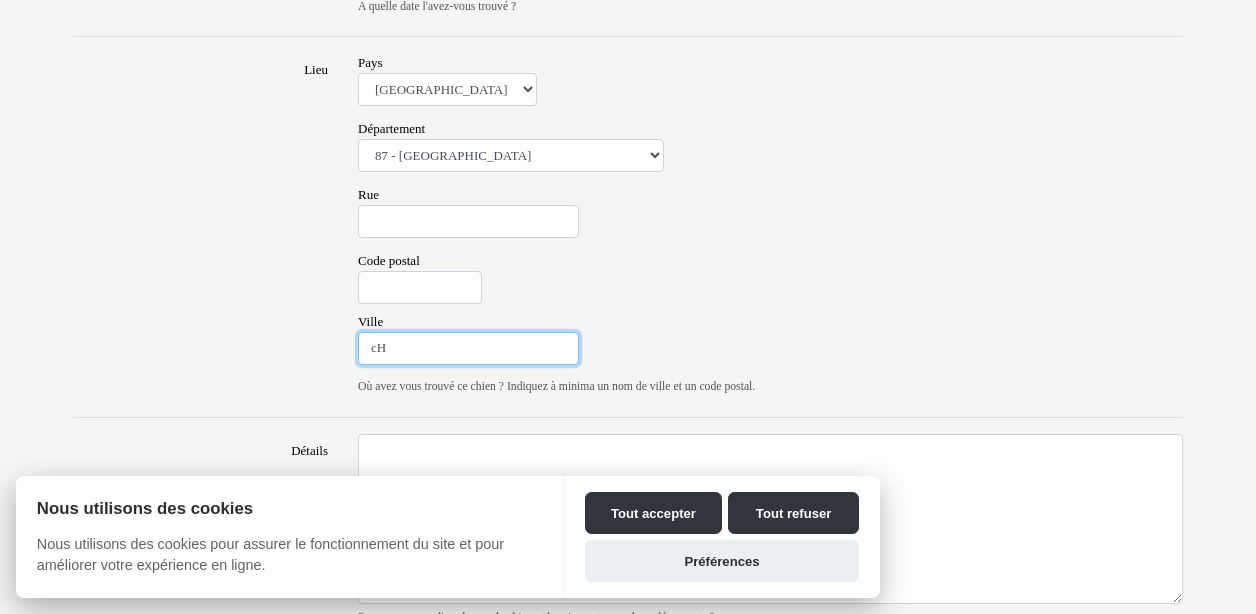 type on "c" 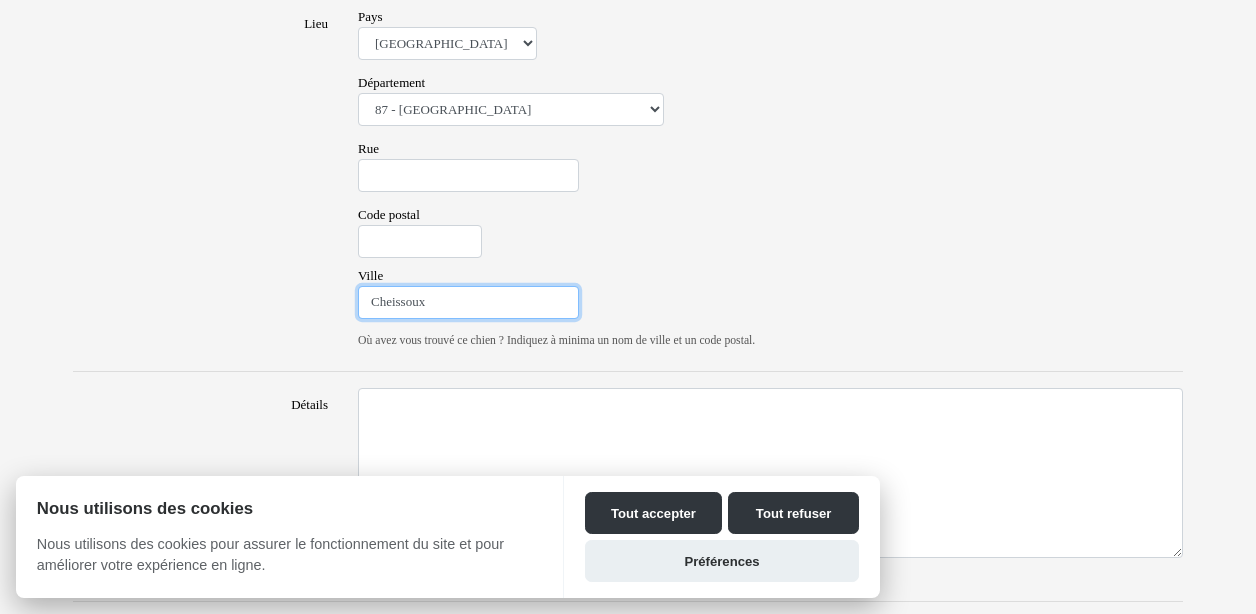 scroll, scrollTop: 1658, scrollLeft: 0, axis: vertical 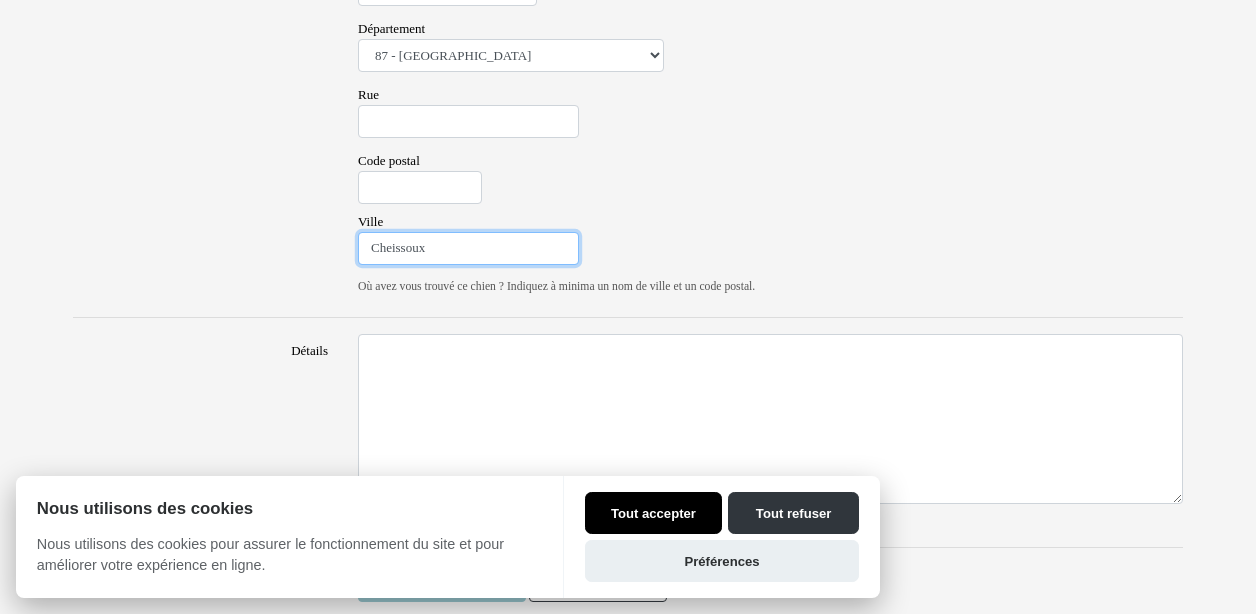 type on "Cheissoux" 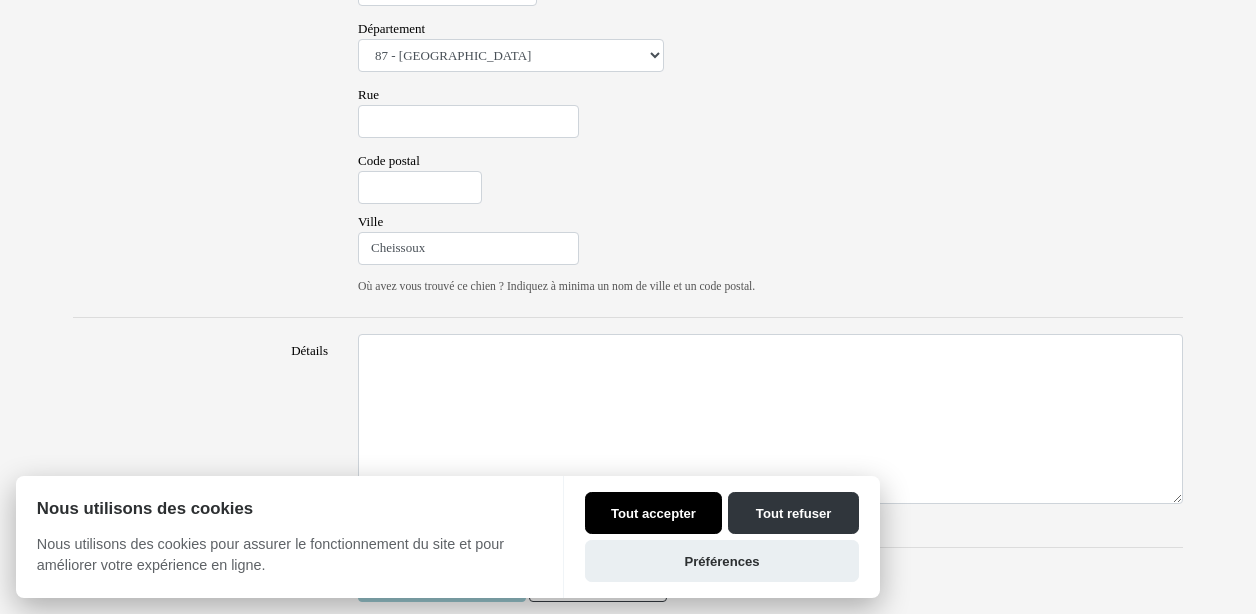 click on "Tout accepter" at bounding box center (653, 513) 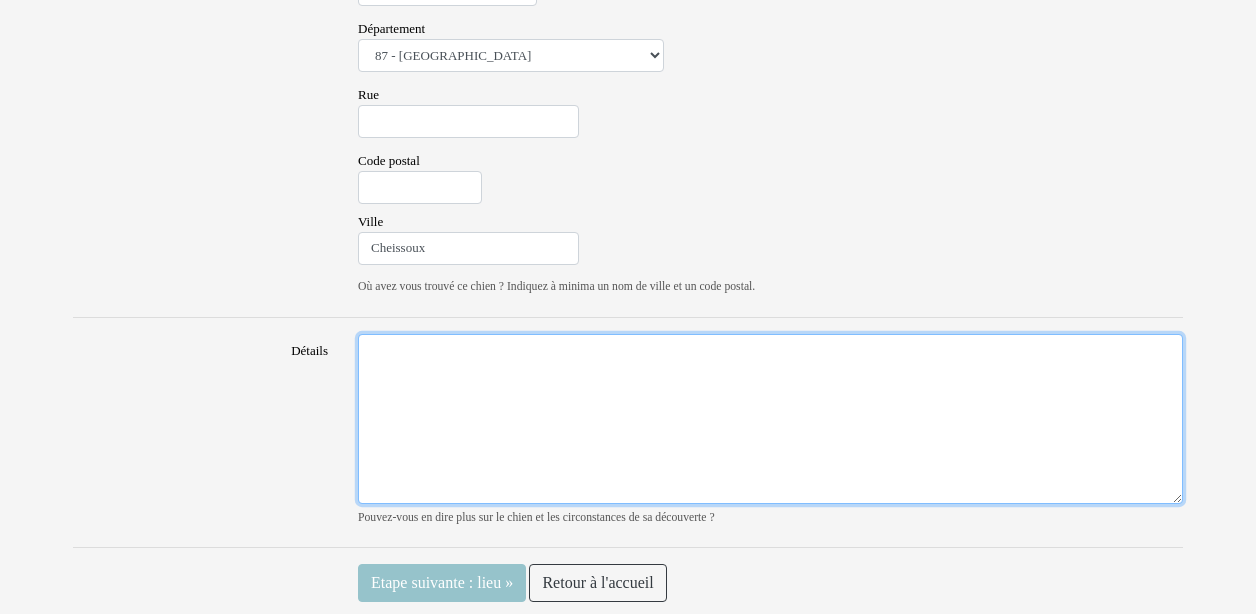 click on "Détails" at bounding box center [770, 419] 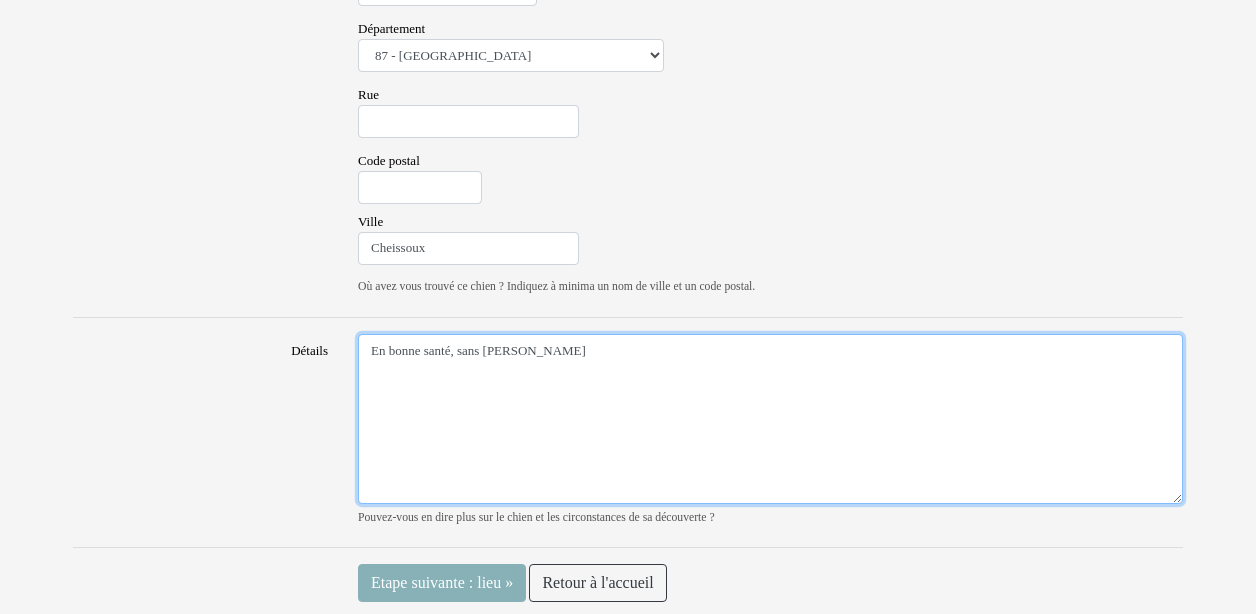 type on "En bonne santé, sans collier" 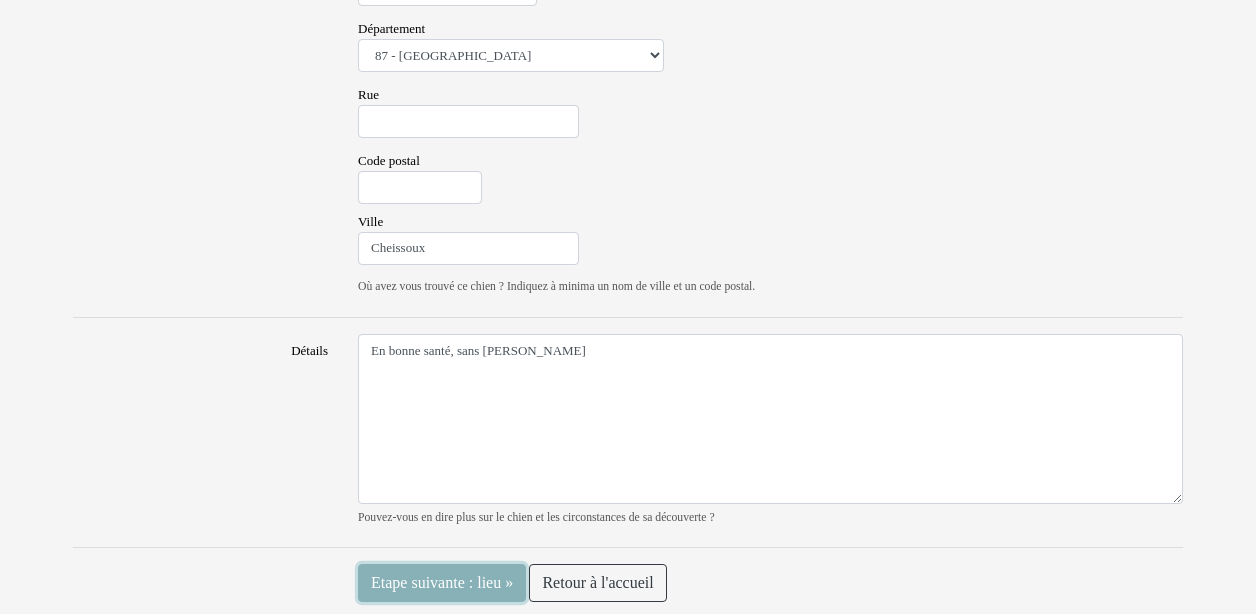 click on "Etape suivante : lieu »" at bounding box center (442, 583) 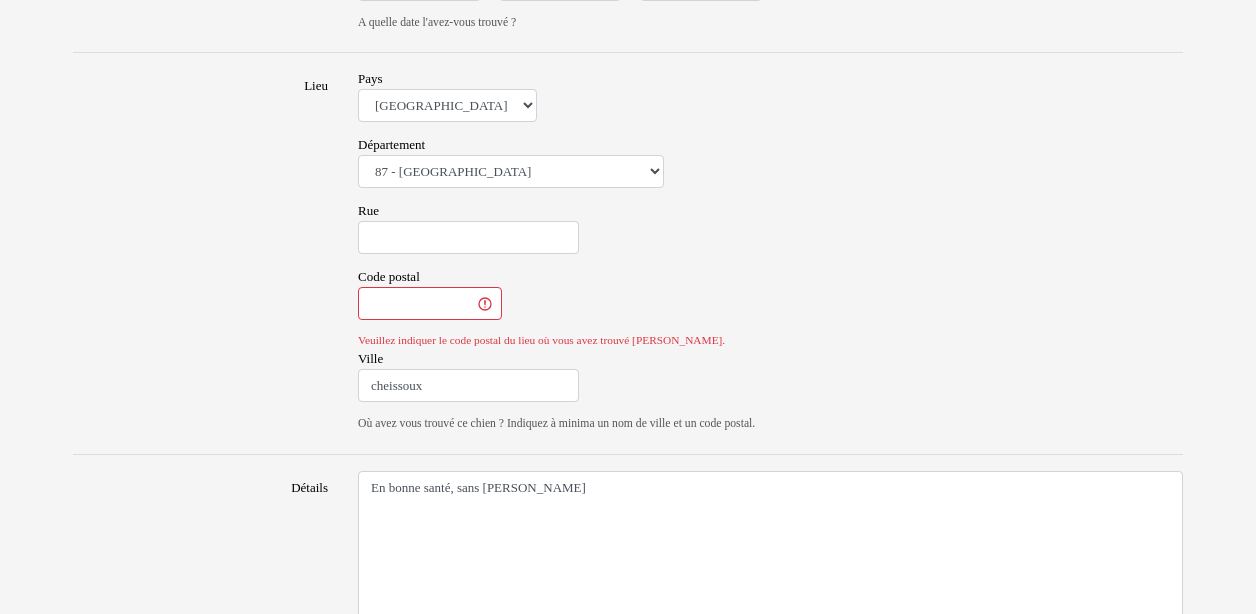 scroll, scrollTop: 1400, scrollLeft: 0, axis: vertical 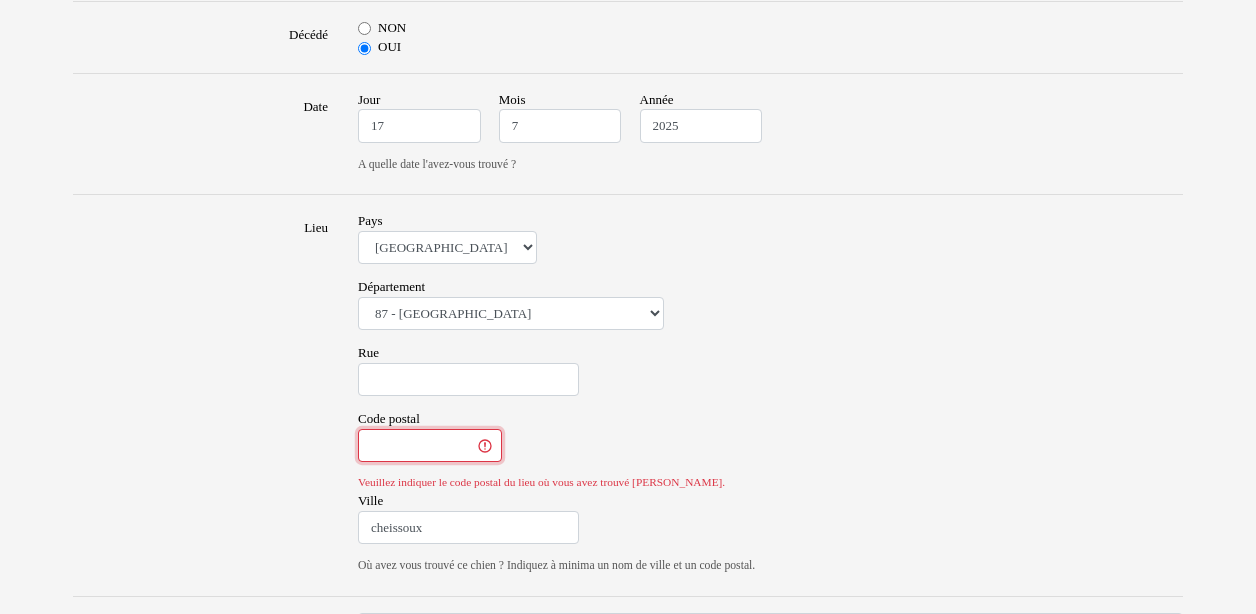 click on "Code postal" at bounding box center (430, 446) 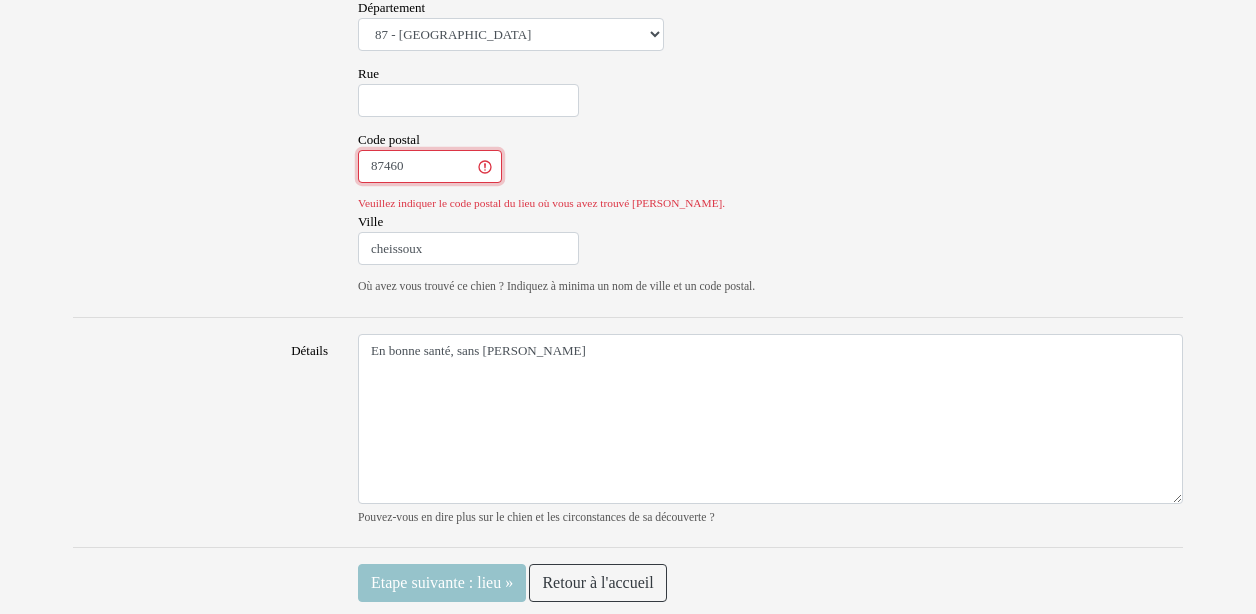 scroll, scrollTop: 1679, scrollLeft: 0, axis: vertical 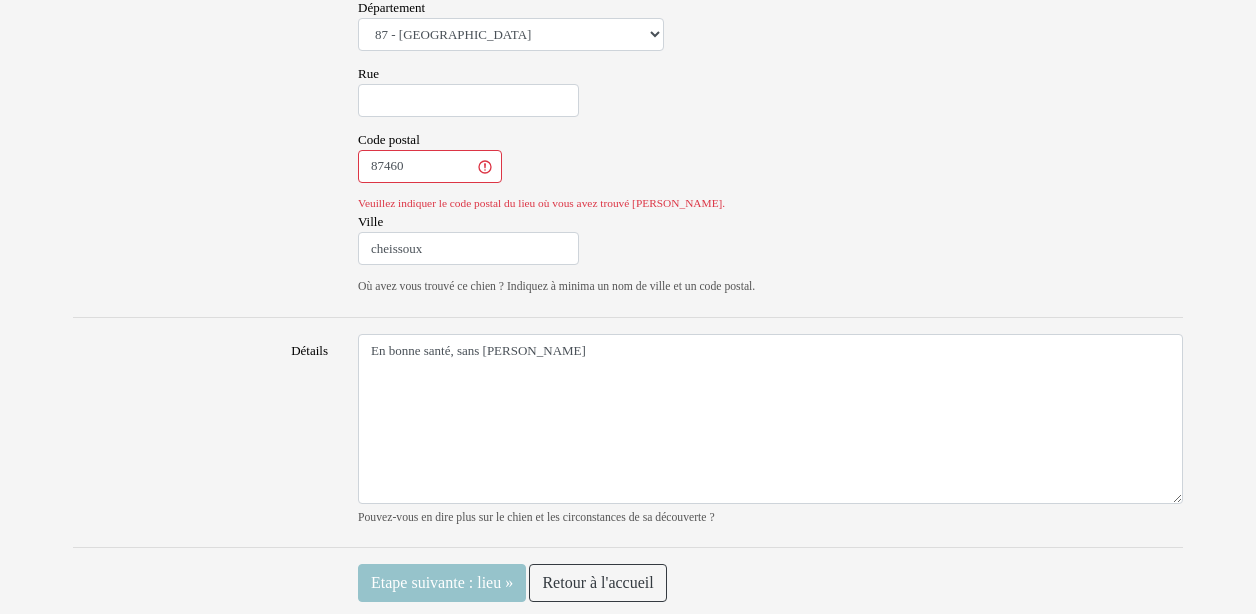 click on "Sexe
Mâle
Femelle
Je ne sais pas
Race dominante
Aucune race particulière (croisé)
Affenpinscher Airedale Terrier Akita Akita Américain Anglo Français de Petite Vénerie Ariégeois Azawakh Barbet Barbu Tchèque Barzoï Basenji Basset Artésien Normand Basset Bleu de Gascogne Basset de Westphalie Basset des Alpes Basset Fauve de Bretagne Basset Hound Basset Suedois Beagle Beagle Harrier Bearded Collie Bedlington Terrier Berger Allemand Berger Australien Berger Belge Berger Belge Groenendael Berger Belge Laekenois Berger Belge Malinois Berger Belge Tervueren Berger Bergamasque Berger Blanc Suisse Berger d'Asie Centrale Berger de Beauce - Beauceron Berger de Bosnie-Herzégovine et de Croatie Berger de Brie Berger de l'Europe du Sud Est Berger de la Maremme et des Abruzzes Berger de la Serra de Aires - Berger Portugais Berger de Picardie Berger de Russie Méridionale Berger des Pyrénées Berger du Caucase Bichon Maltais" at bounding box center [628, -441] 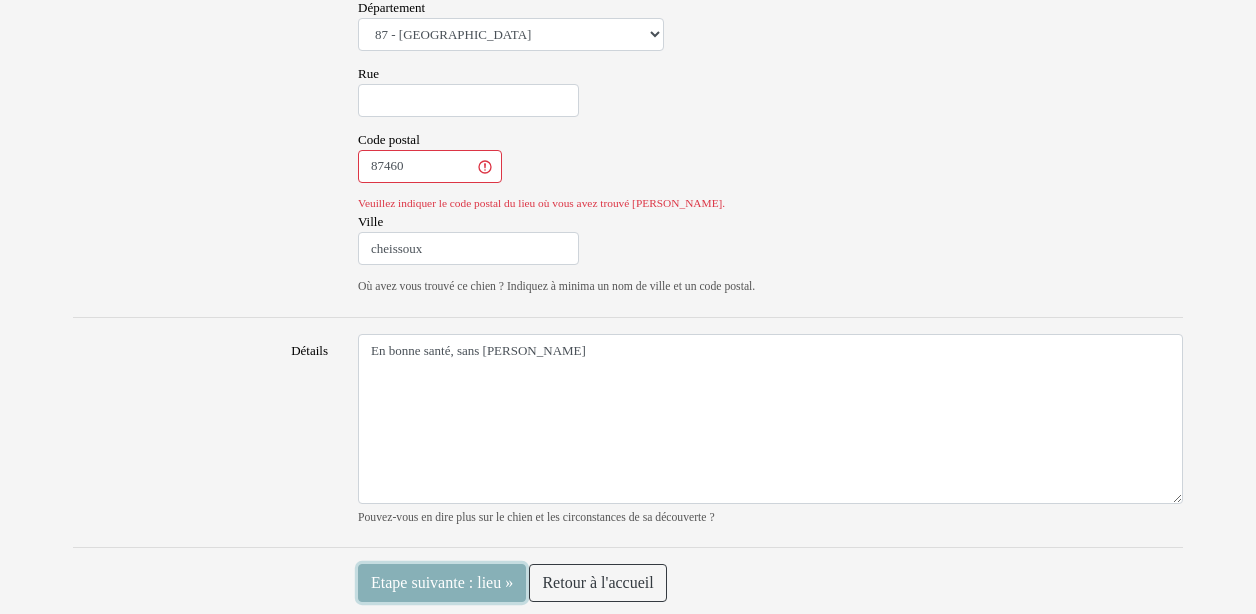 click on "Etape suivante : lieu »" at bounding box center [442, 583] 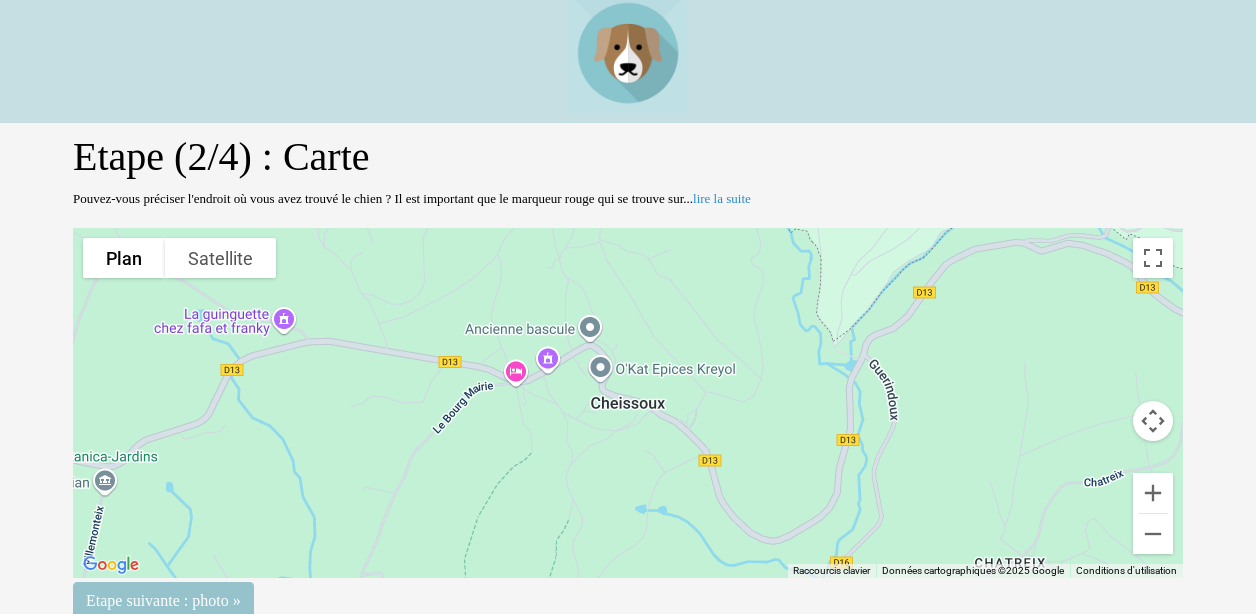 scroll, scrollTop: 12, scrollLeft: 0, axis: vertical 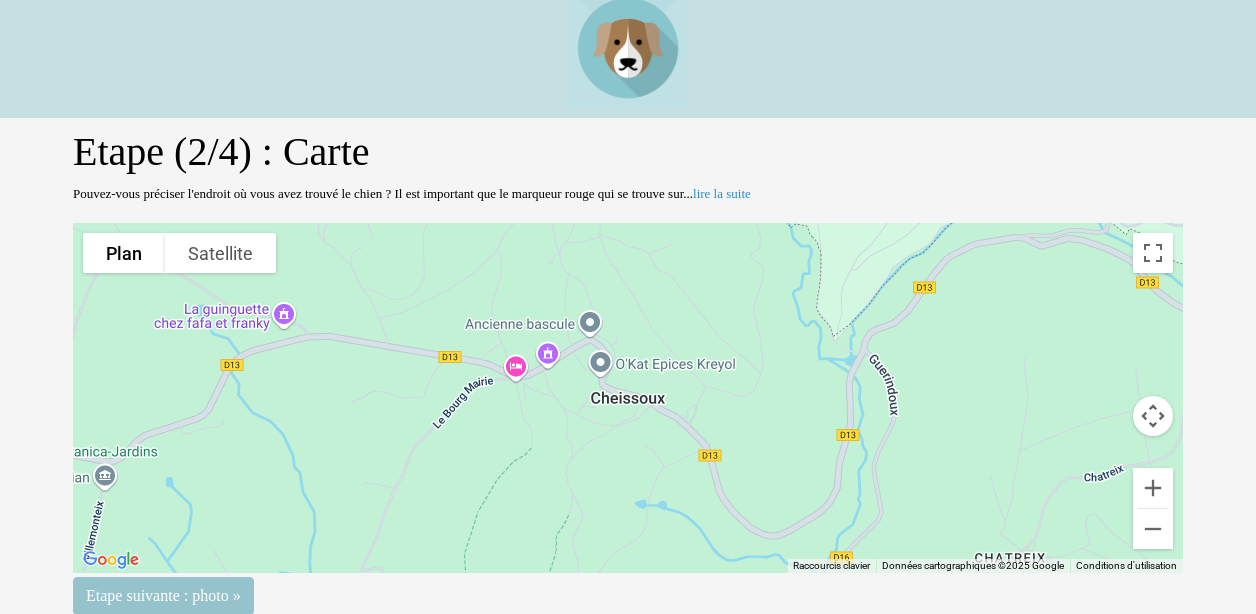 drag, startPoint x: 633, startPoint y: 373, endPoint x: 244, endPoint y: 416, distance: 391.3694 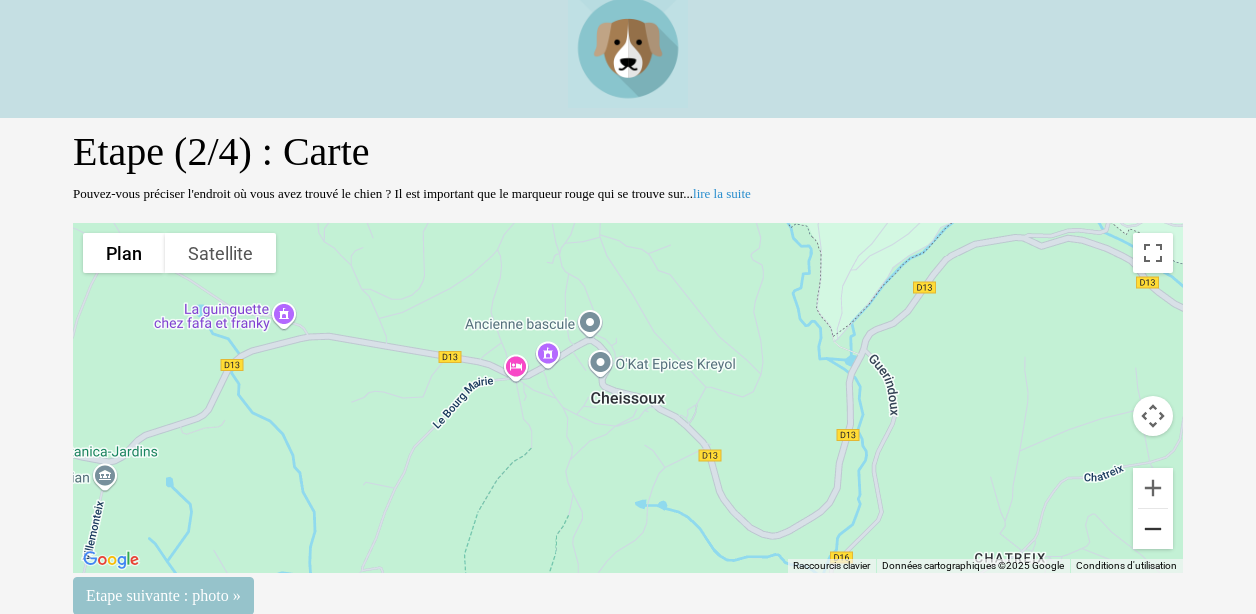 click at bounding box center [1153, 529] 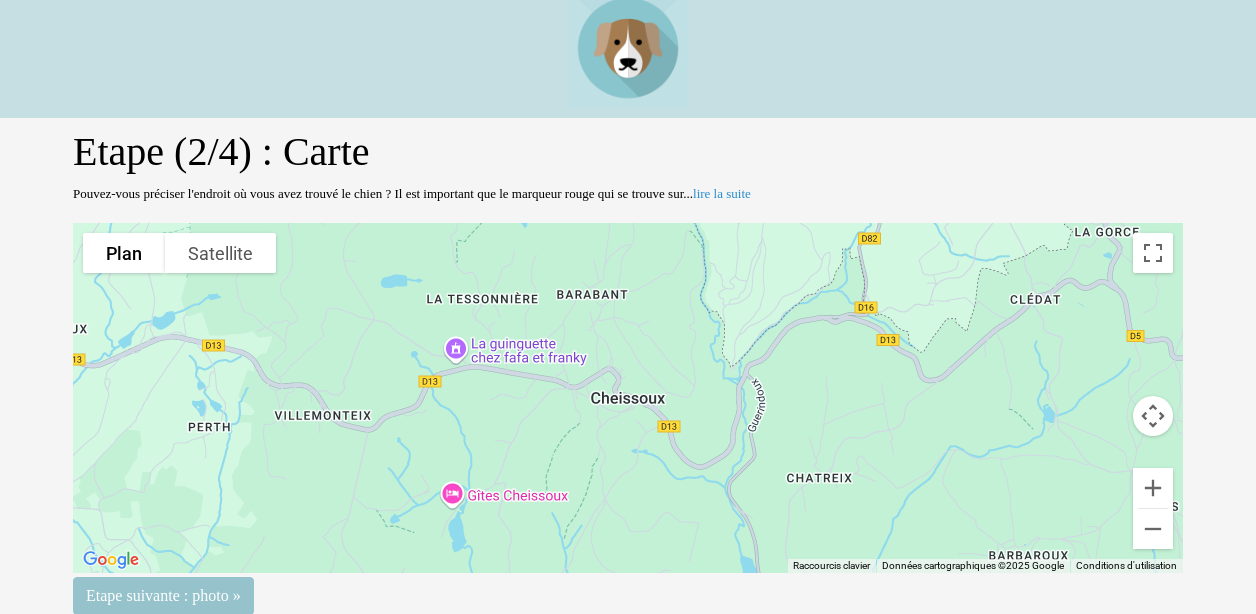 drag, startPoint x: 433, startPoint y: 395, endPoint x: 288, endPoint y: 394, distance: 145.00345 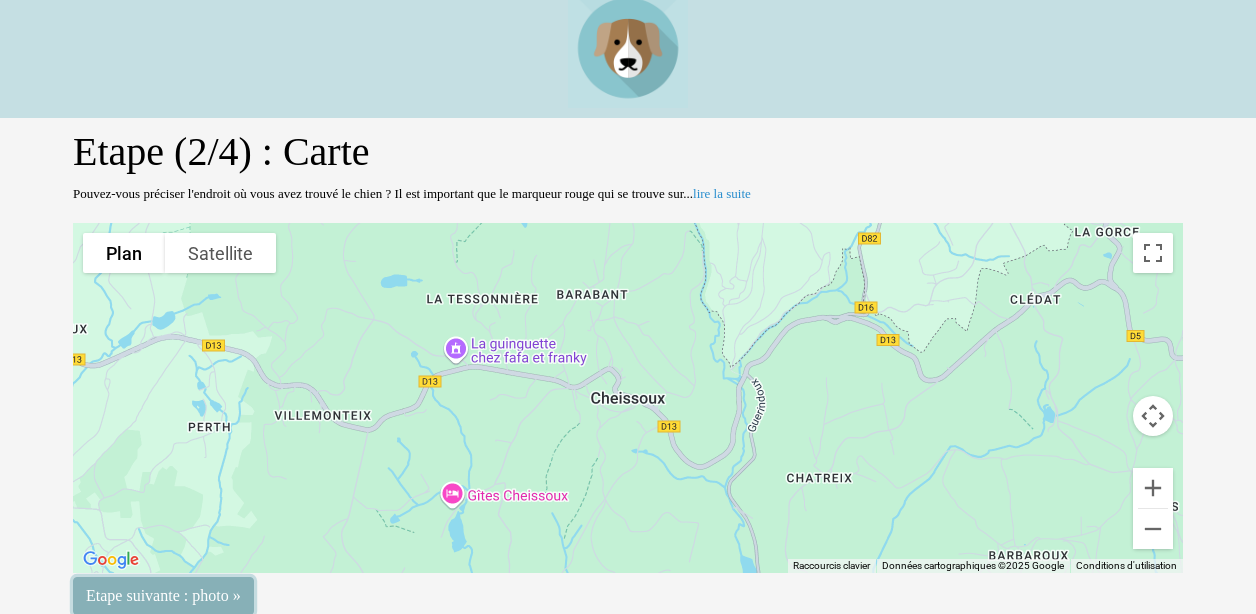 click on "Etape suivante : photo »" at bounding box center [163, 596] 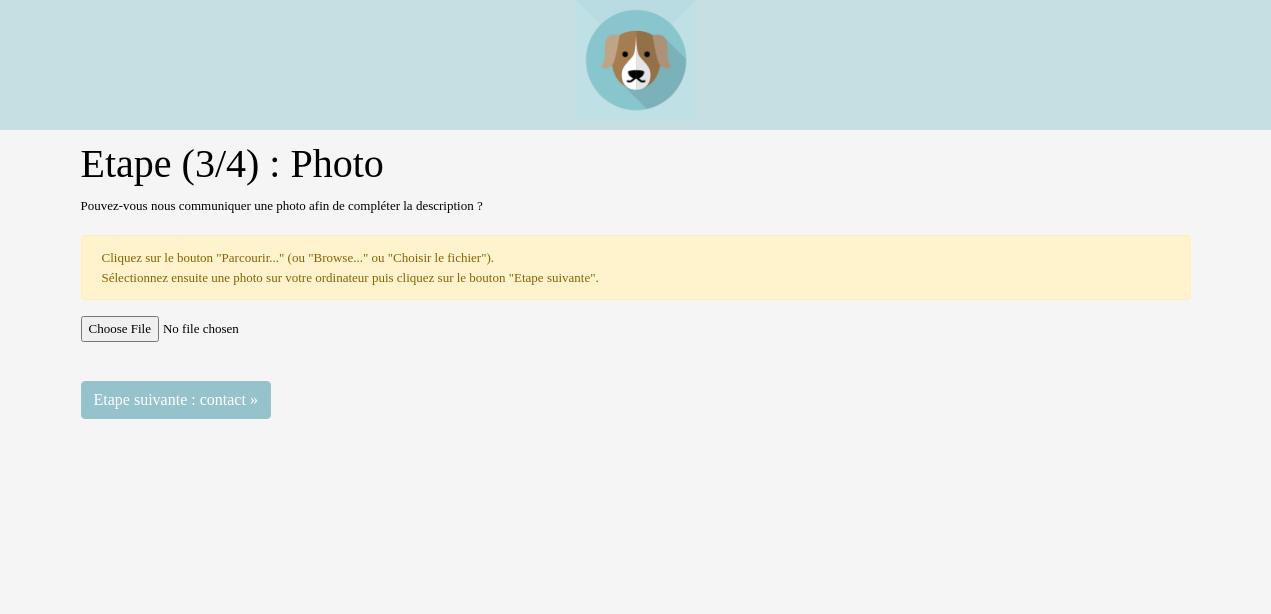 scroll, scrollTop: 0, scrollLeft: 0, axis: both 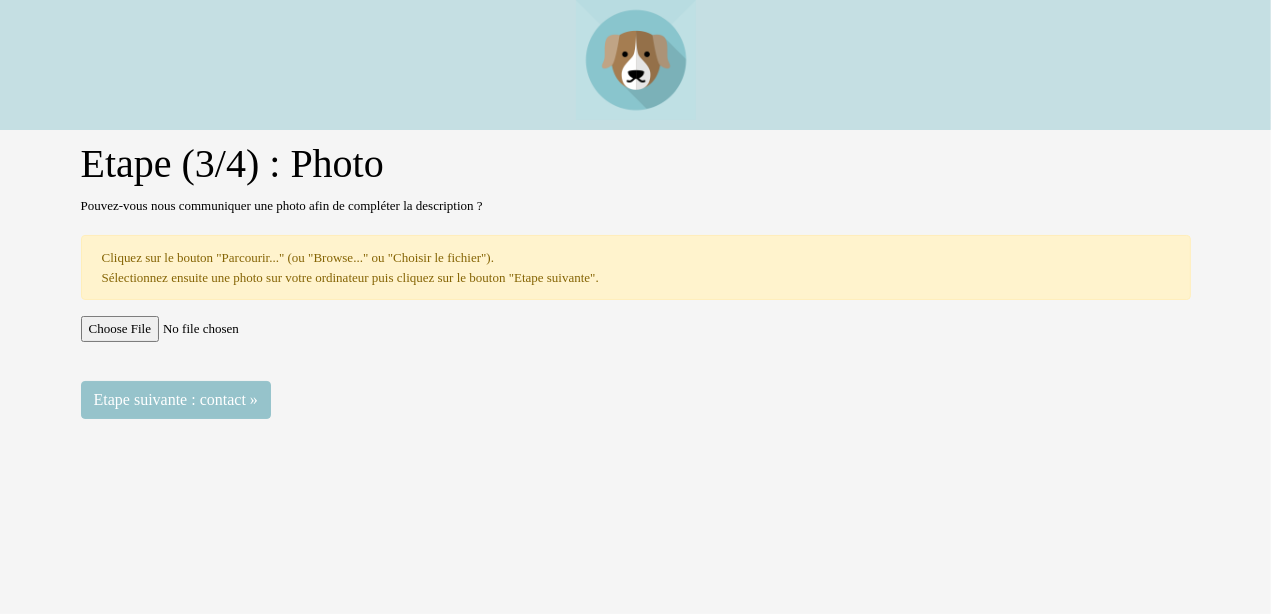click at bounding box center (636, 329) 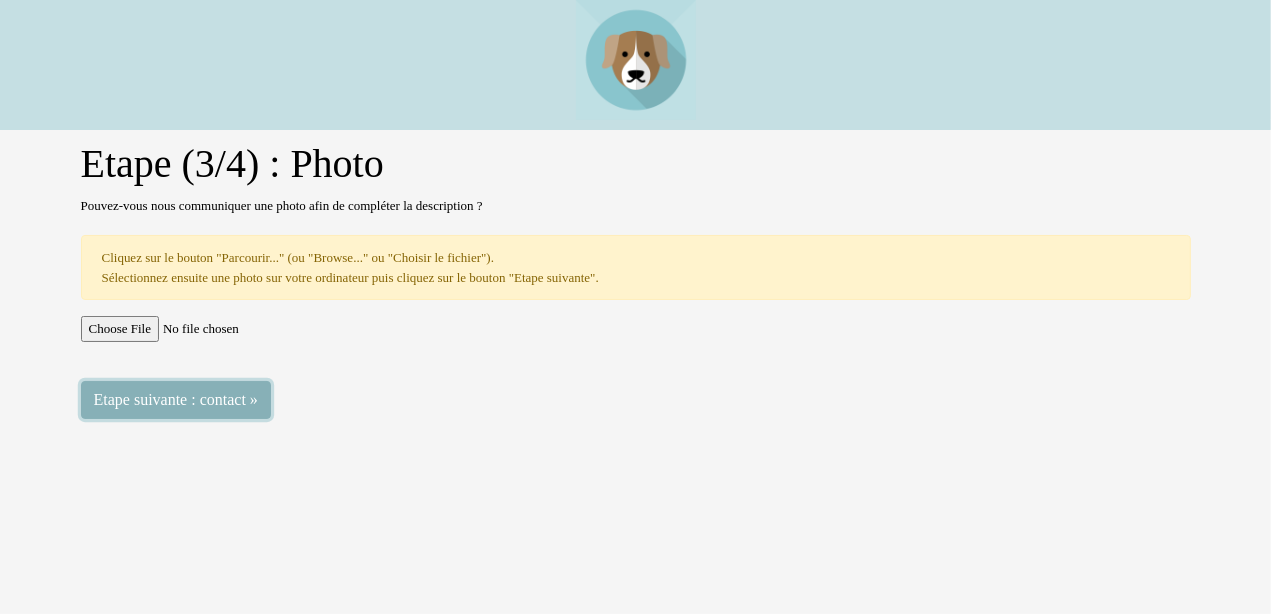 click on "Etape suivante : contact »" at bounding box center (176, 400) 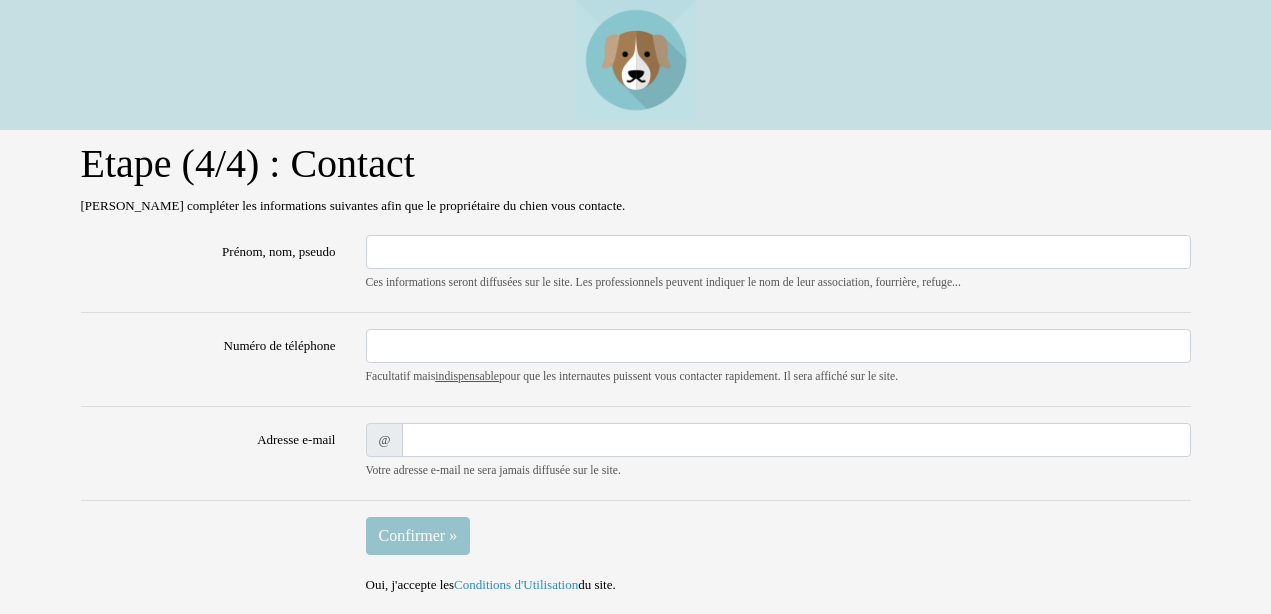 scroll, scrollTop: 0, scrollLeft: 0, axis: both 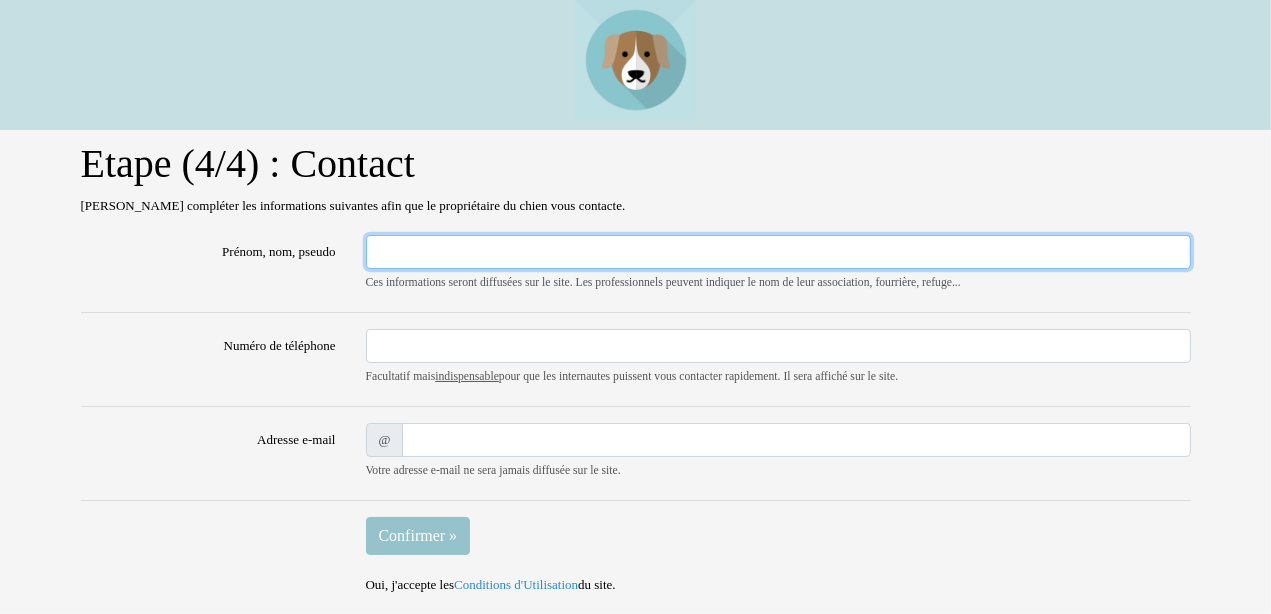 click on "Prénom, nom, pseudo" at bounding box center [778, 252] 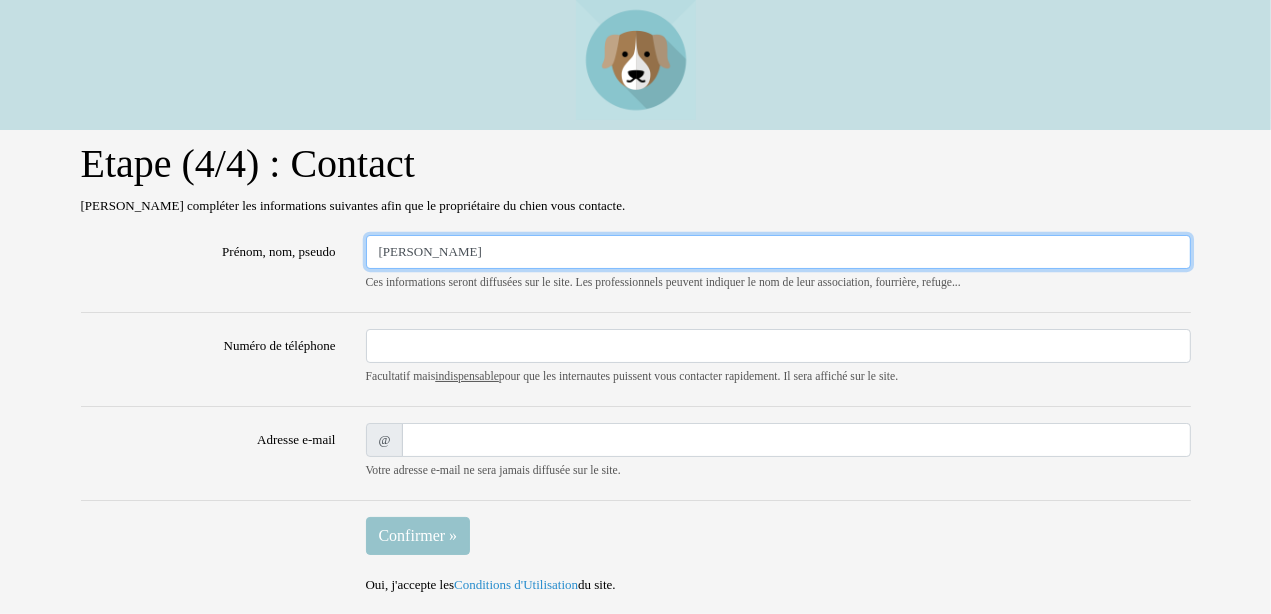 type on "[PERSON_NAME]" 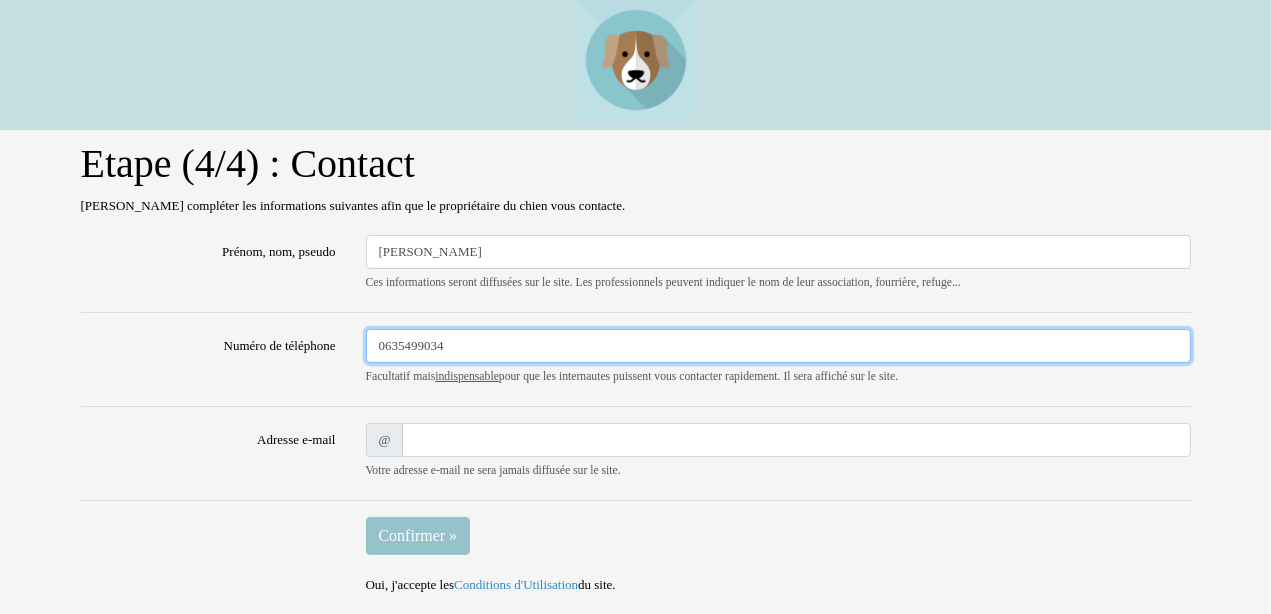 type on "0635499034" 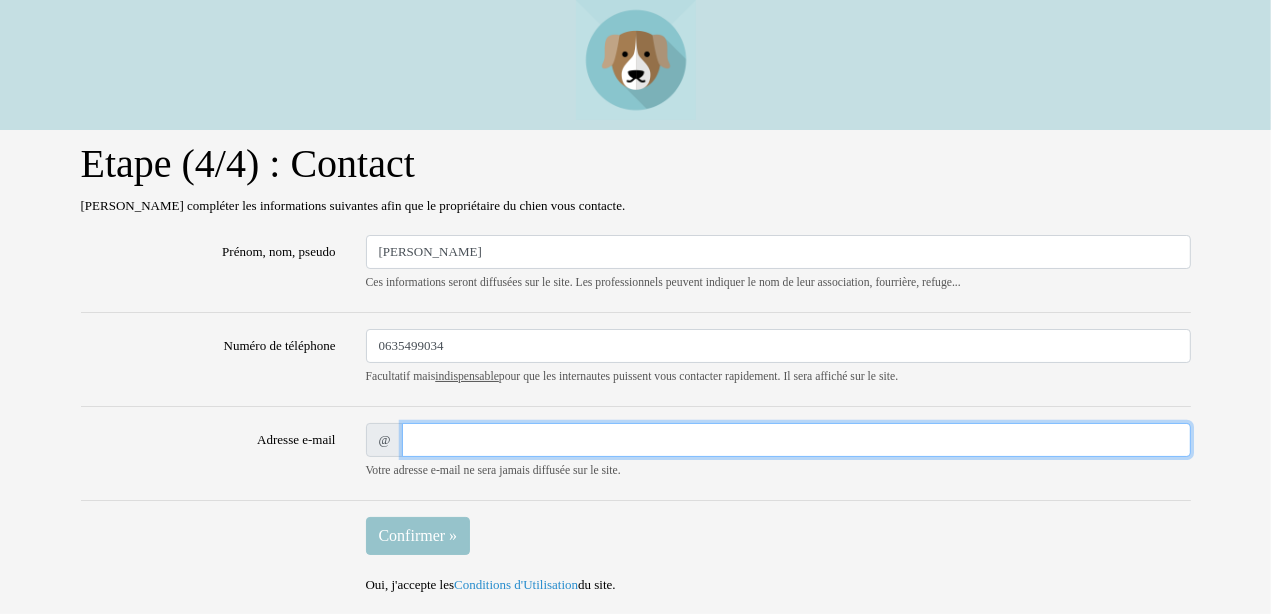 click on "Adresse e-mail" at bounding box center [796, 440] 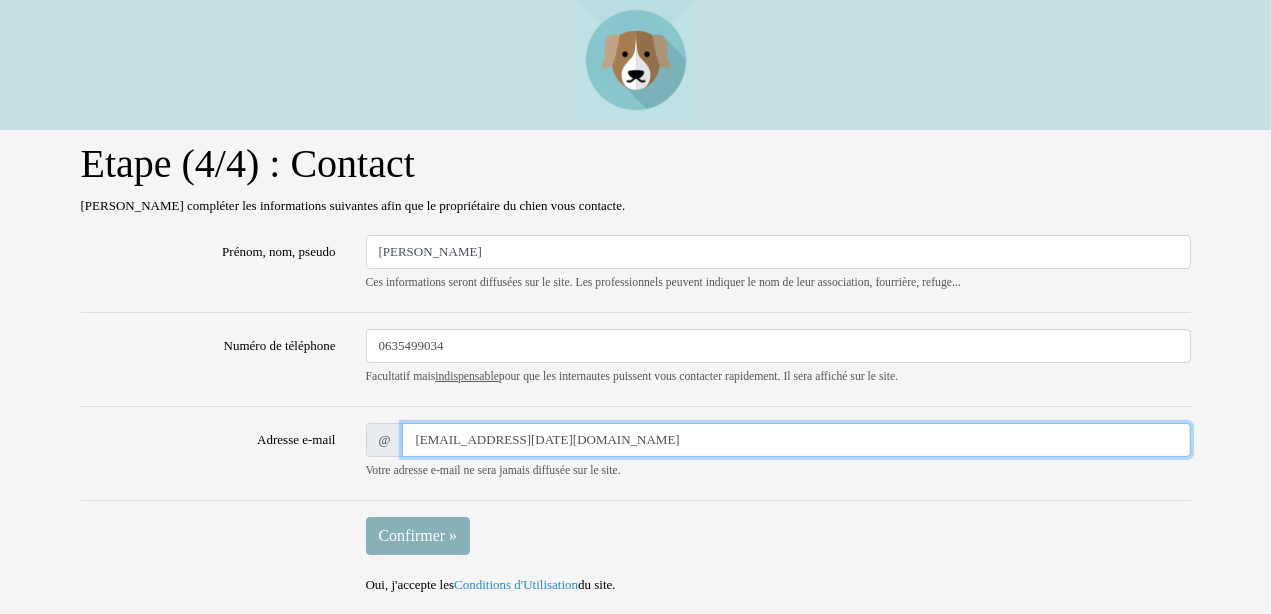 type on "rimbaud.jul@gmail.com" 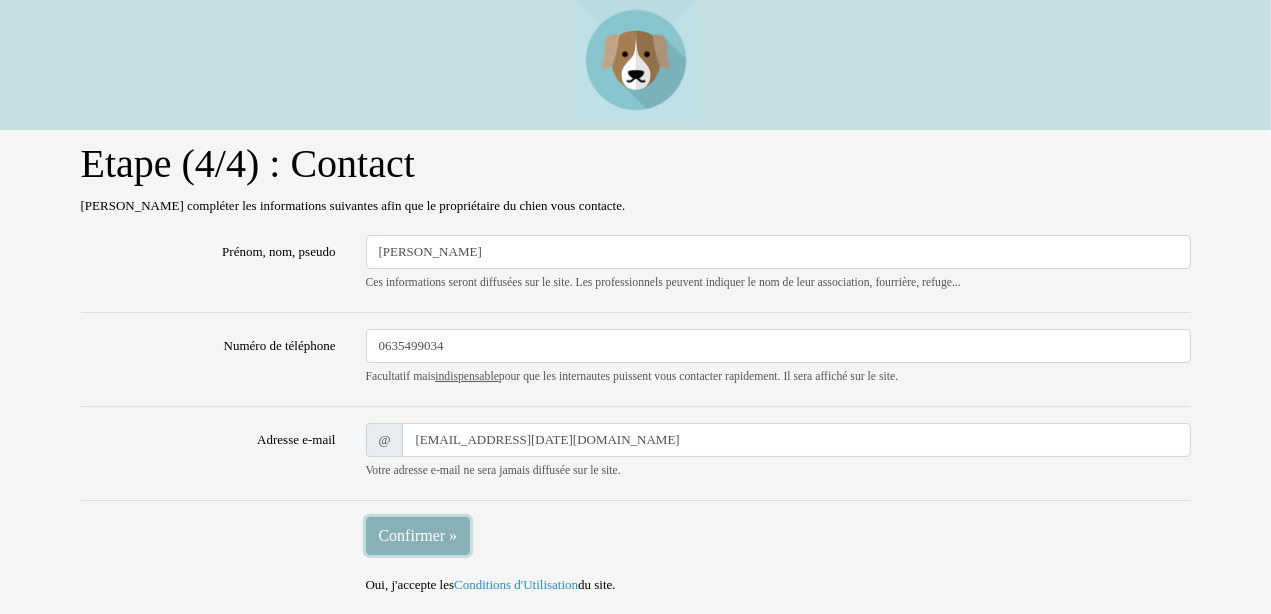click on "Confirmer »" at bounding box center [418, 536] 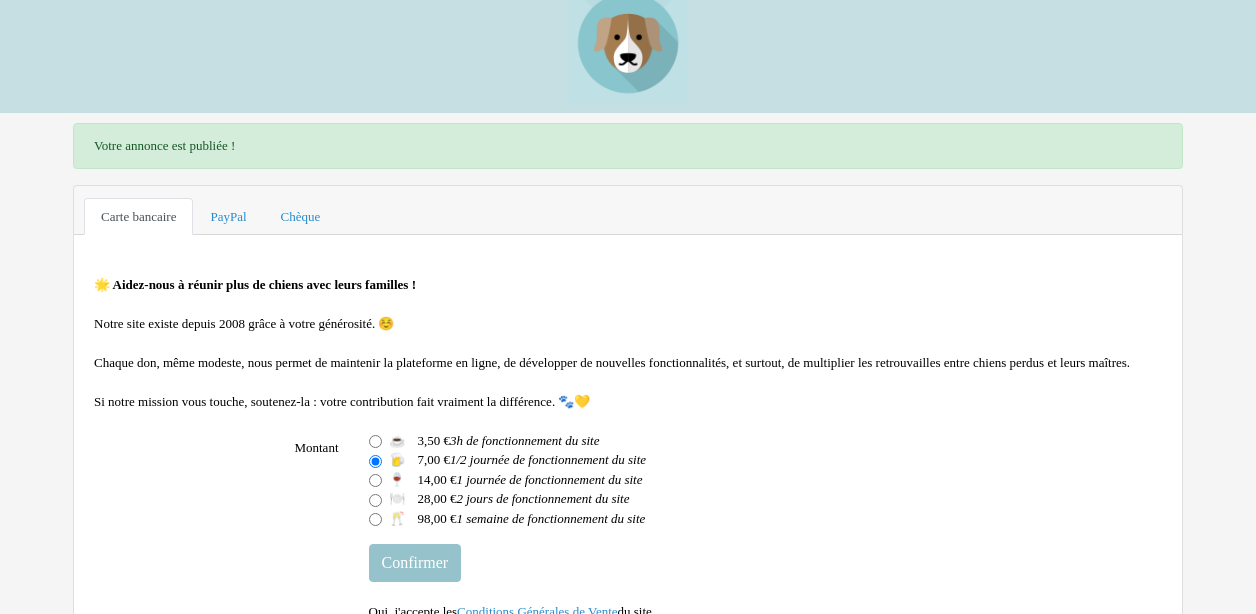 scroll, scrollTop: 117, scrollLeft: 0, axis: vertical 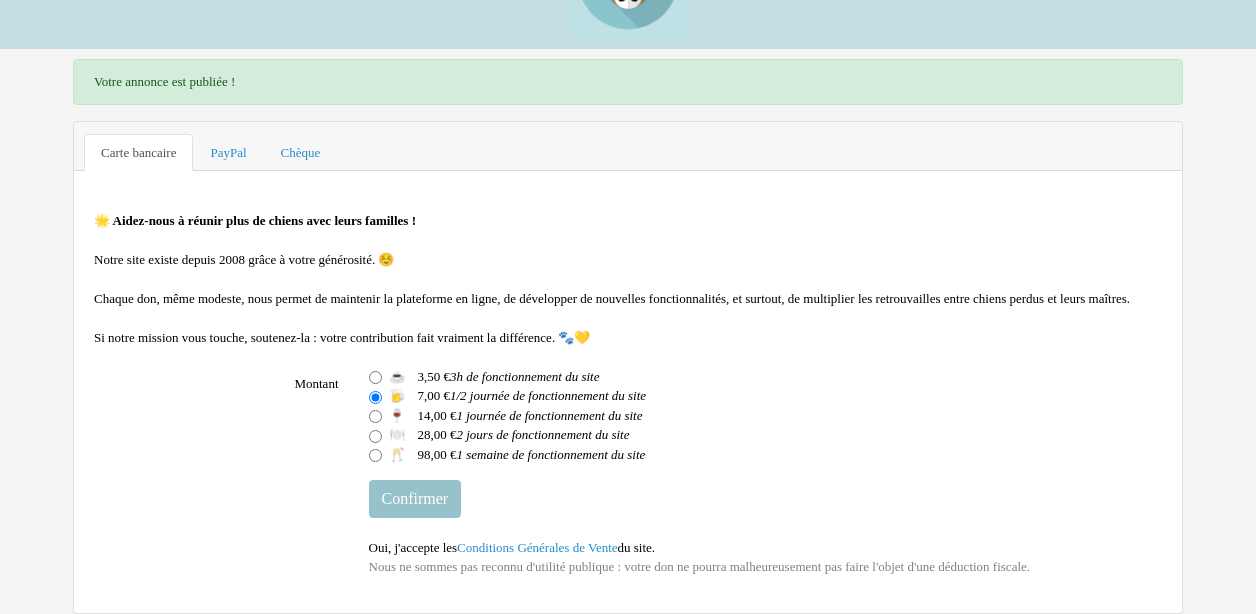 click at bounding box center (375, 377) 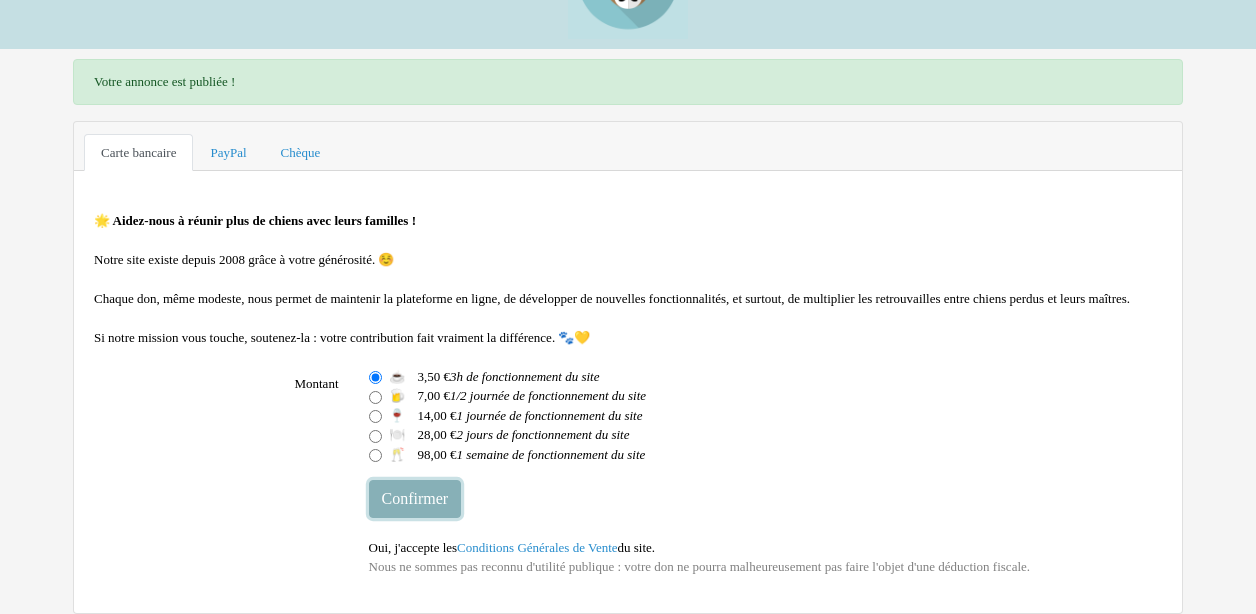 click on "Confirmer" at bounding box center [415, 499] 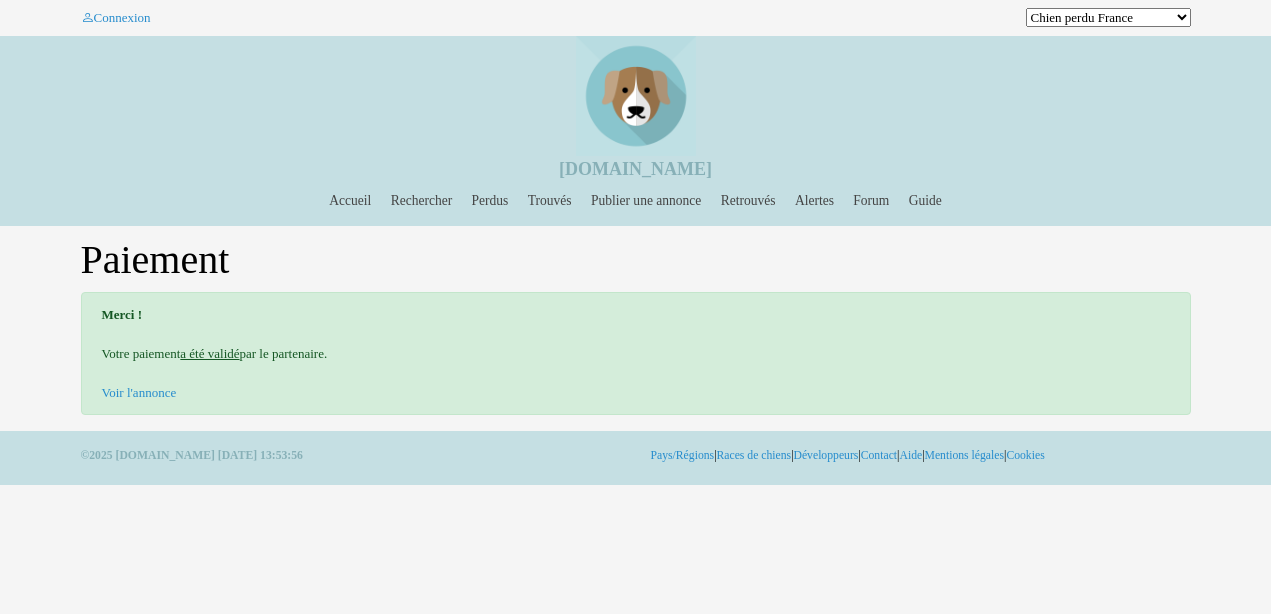 scroll, scrollTop: 0, scrollLeft: 0, axis: both 